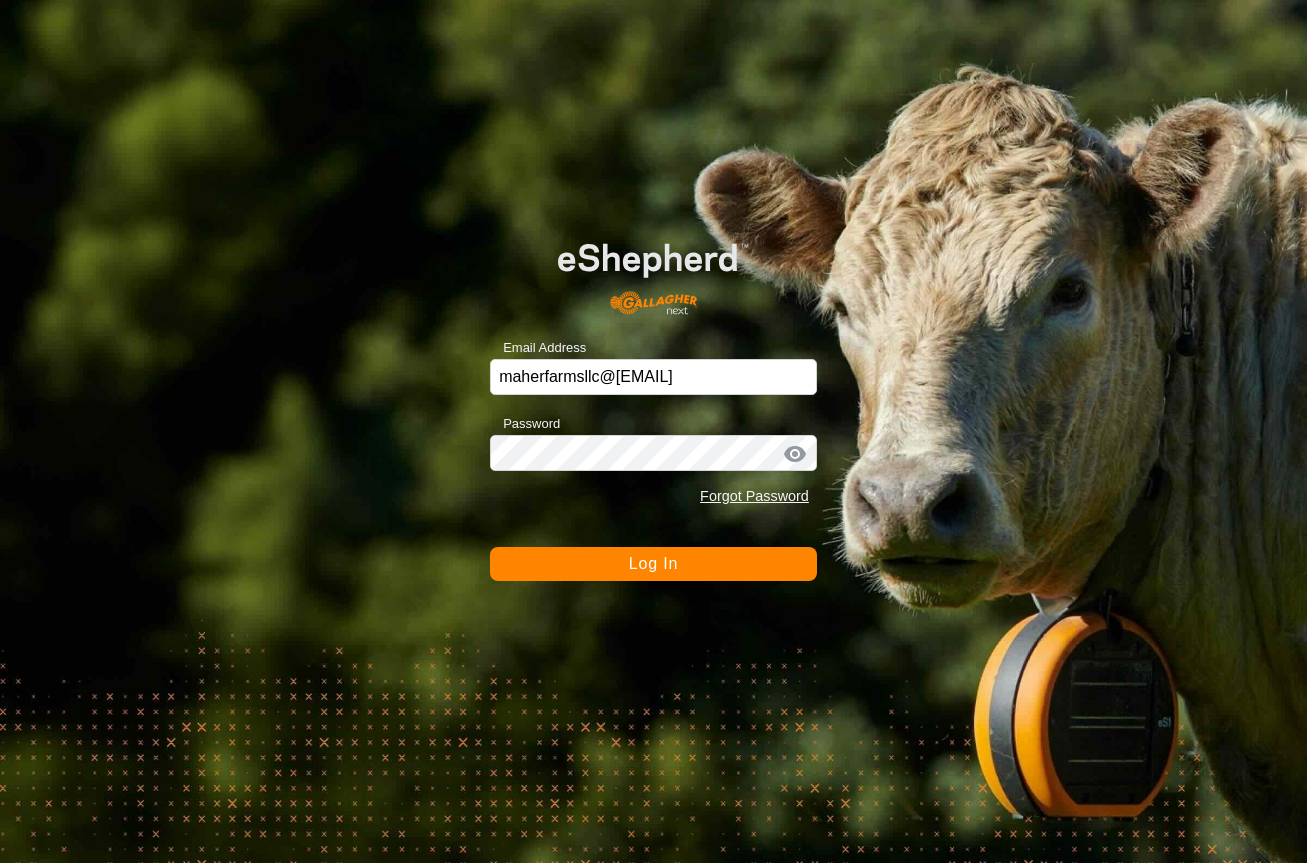 scroll, scrollTop: 0, scrollLeft: 0, axis: both 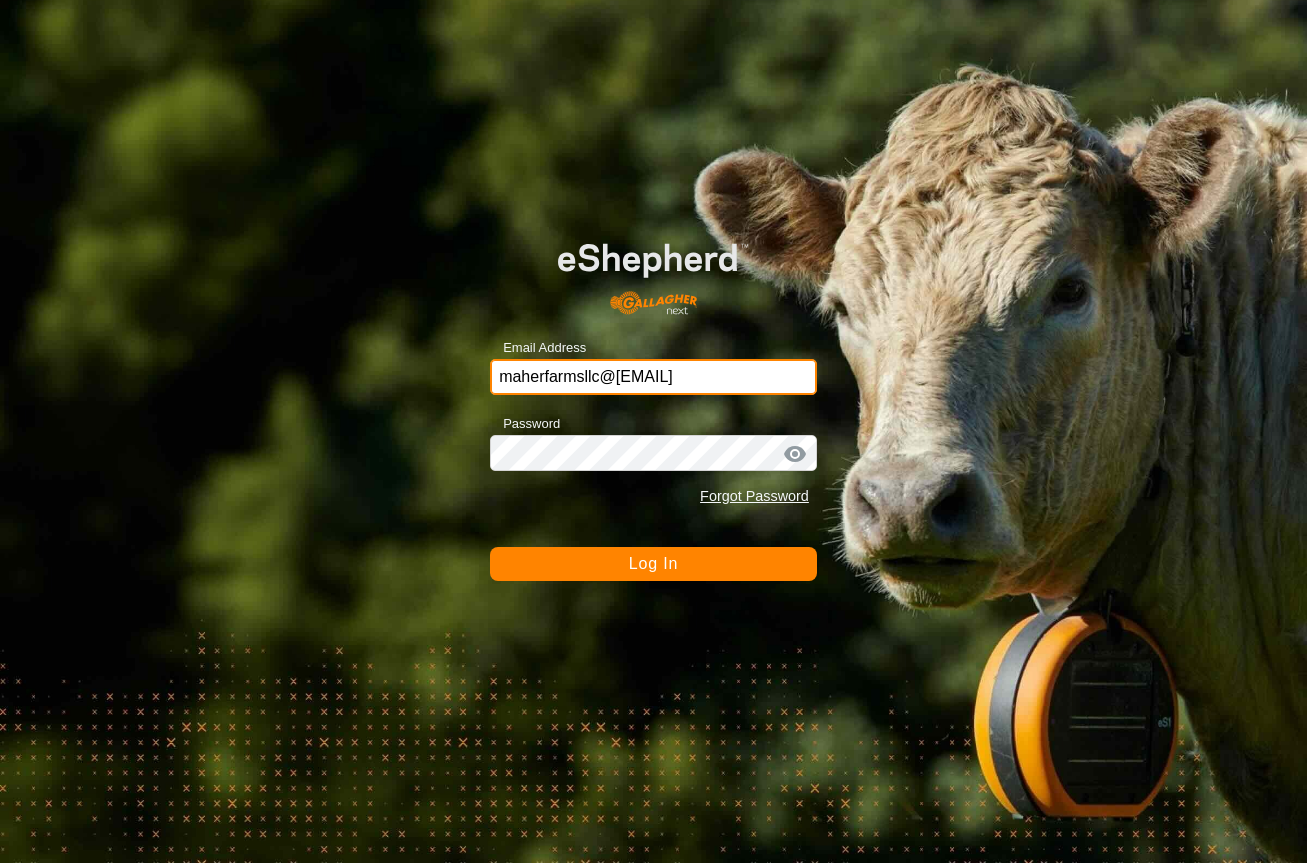 click on "maherfarmsllc@[EMAIL]" at bounding box center [653, 377] 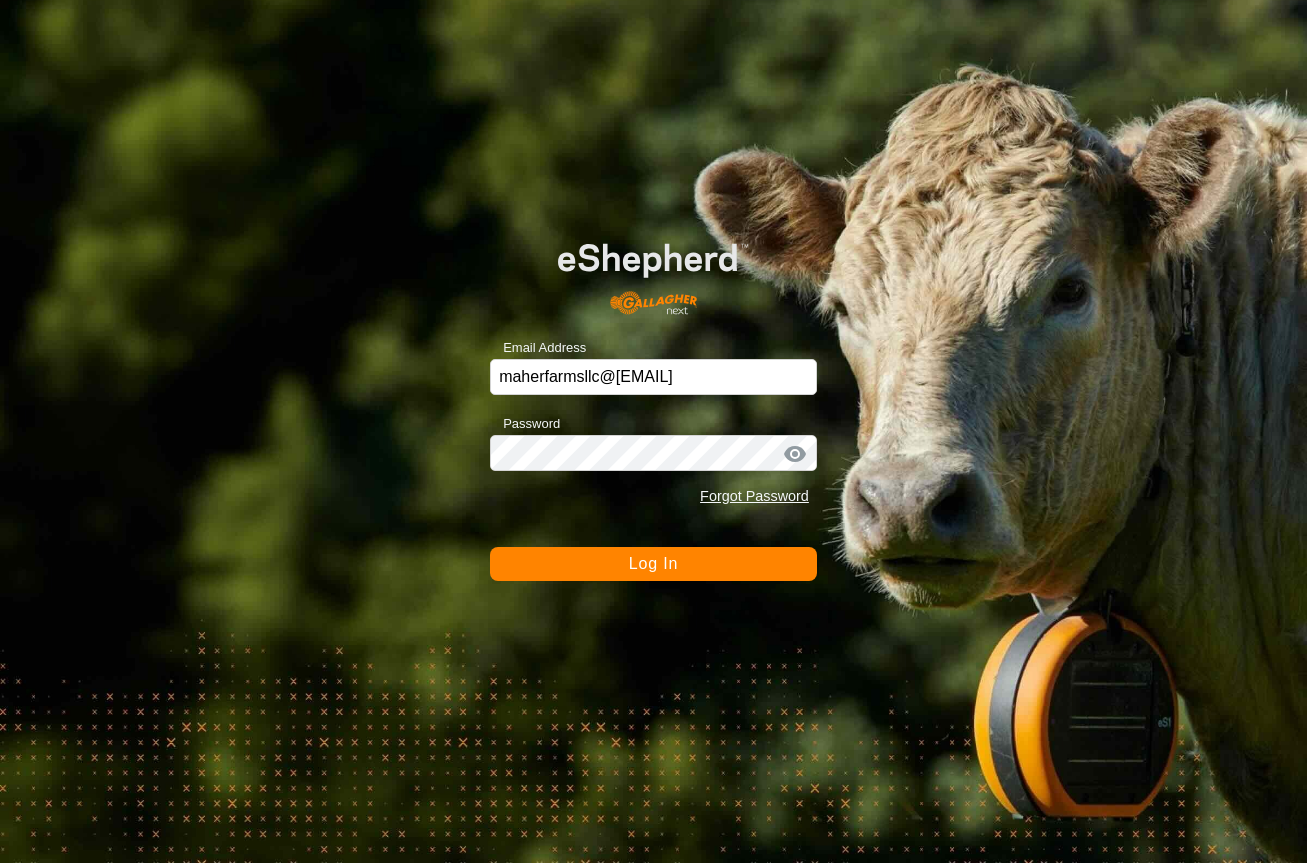 click on "Log In" 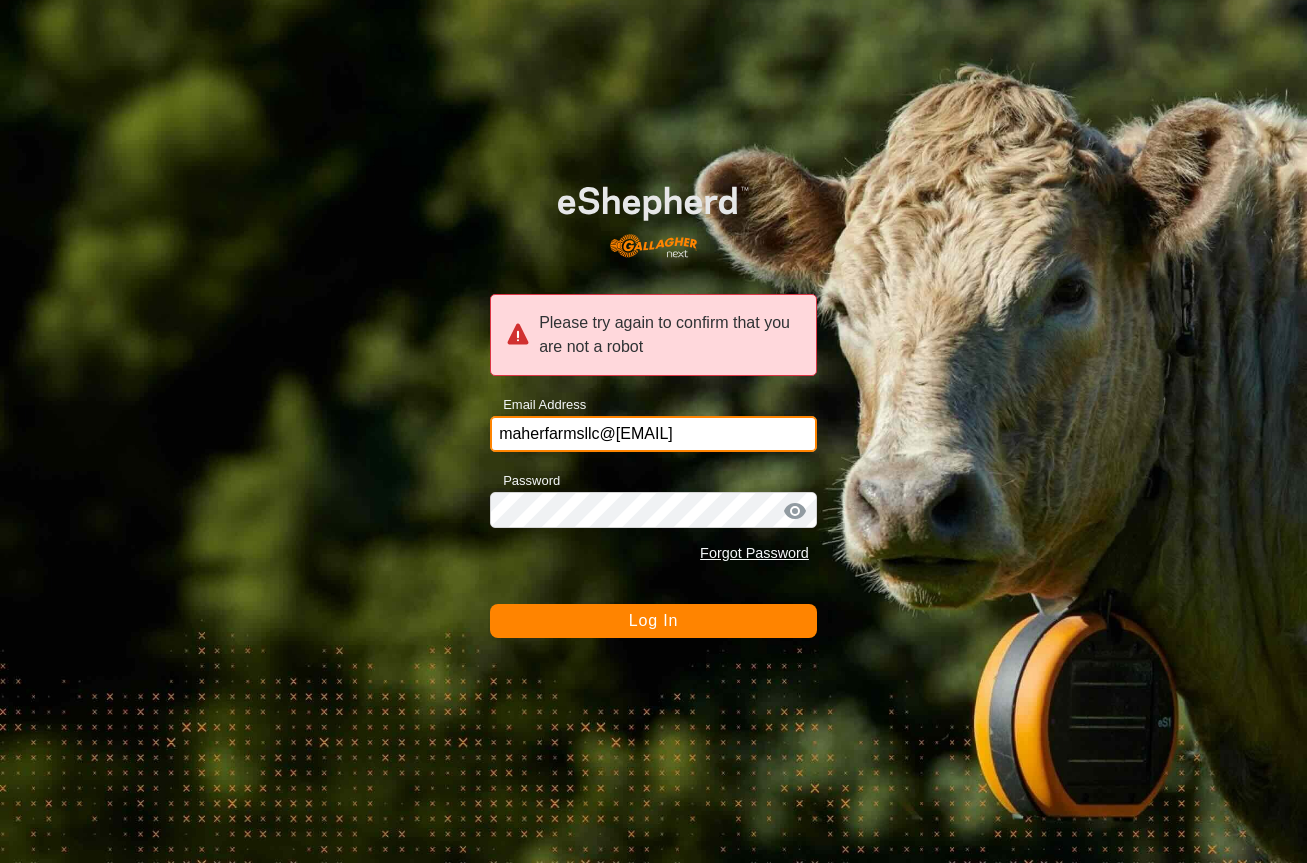 click on "maherfarmsllc@[EMAIL]" at bounding box center [653, 434] 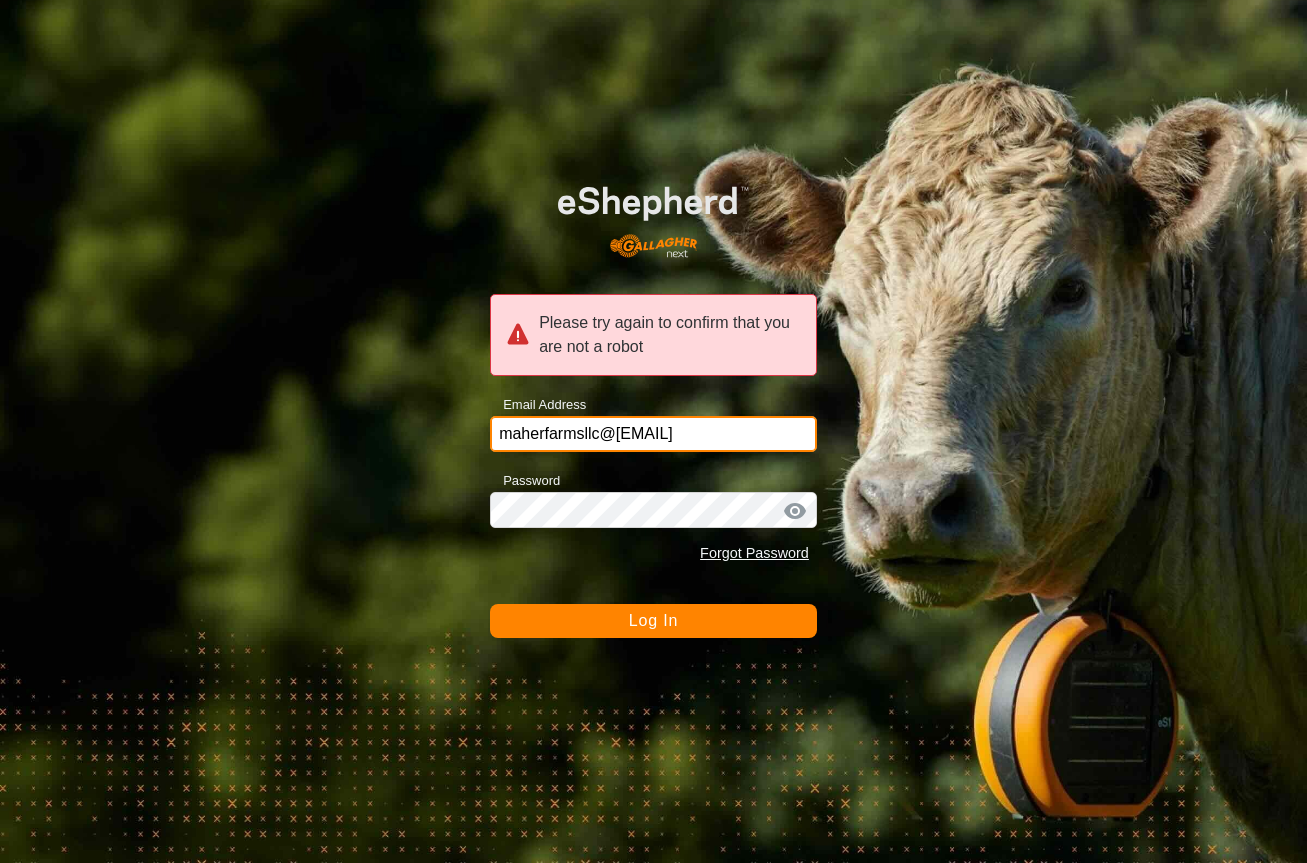 drag, startPoint x: 502, startPoint y: 428, endPoint x: 707, endPoint y: 454, distance: 206.6422 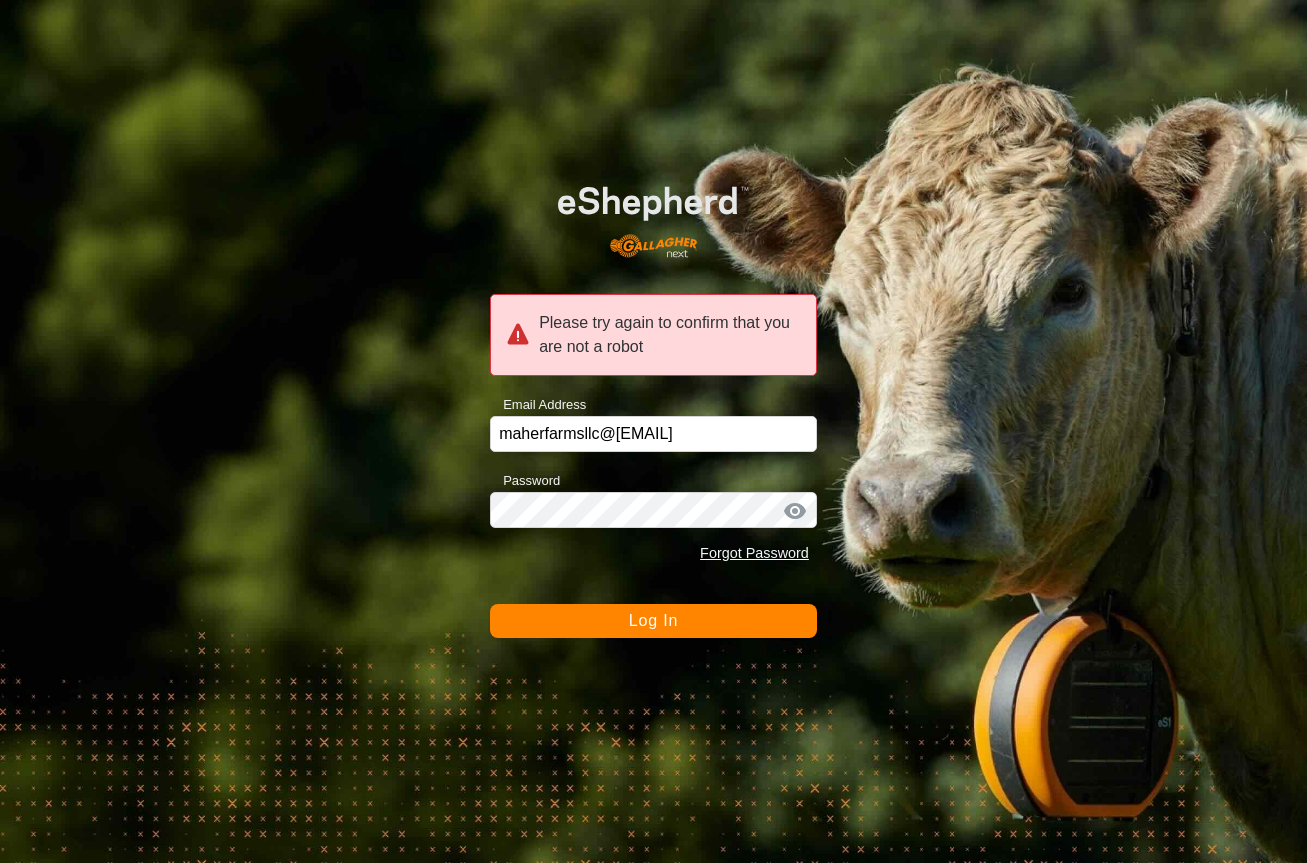 click on "Log In" 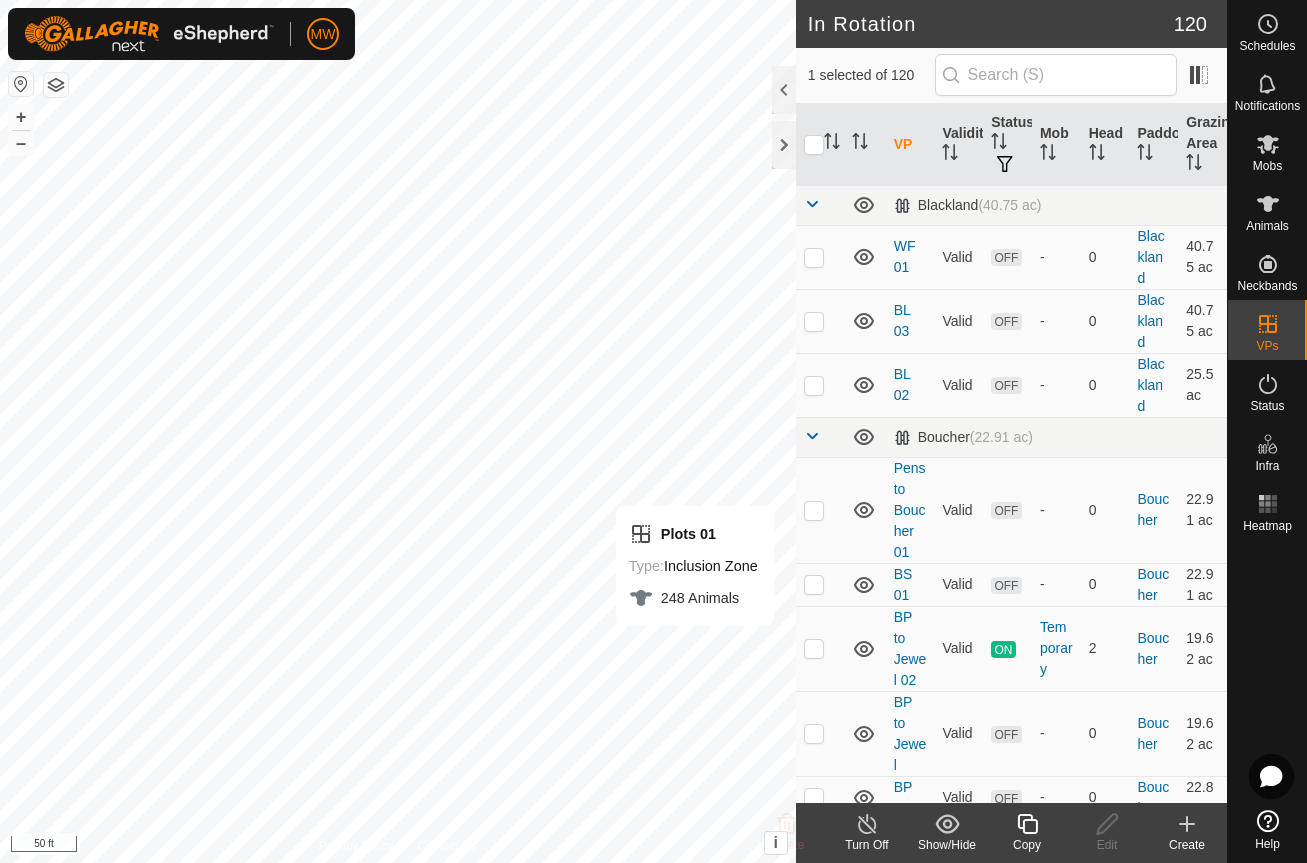 click 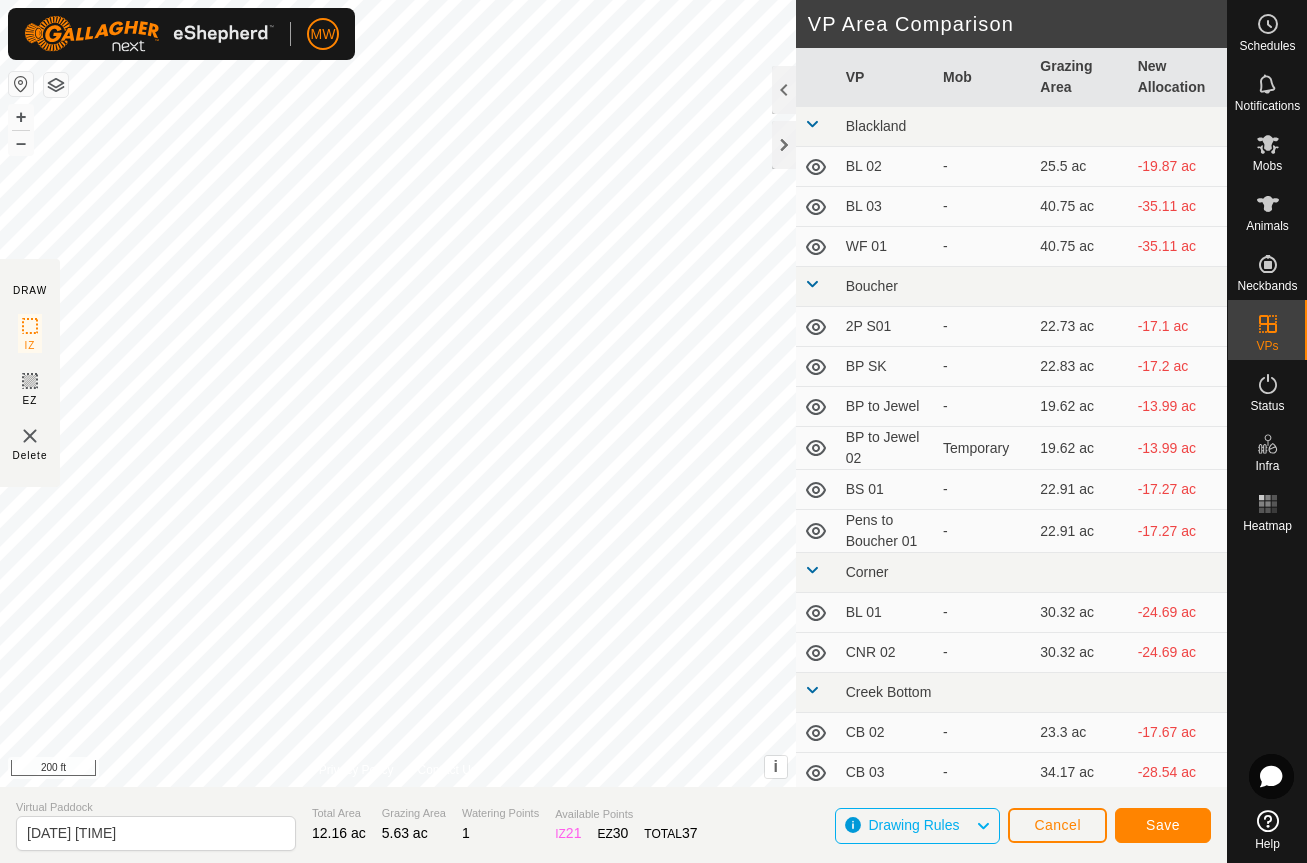 click at bounding box center [812, 124] 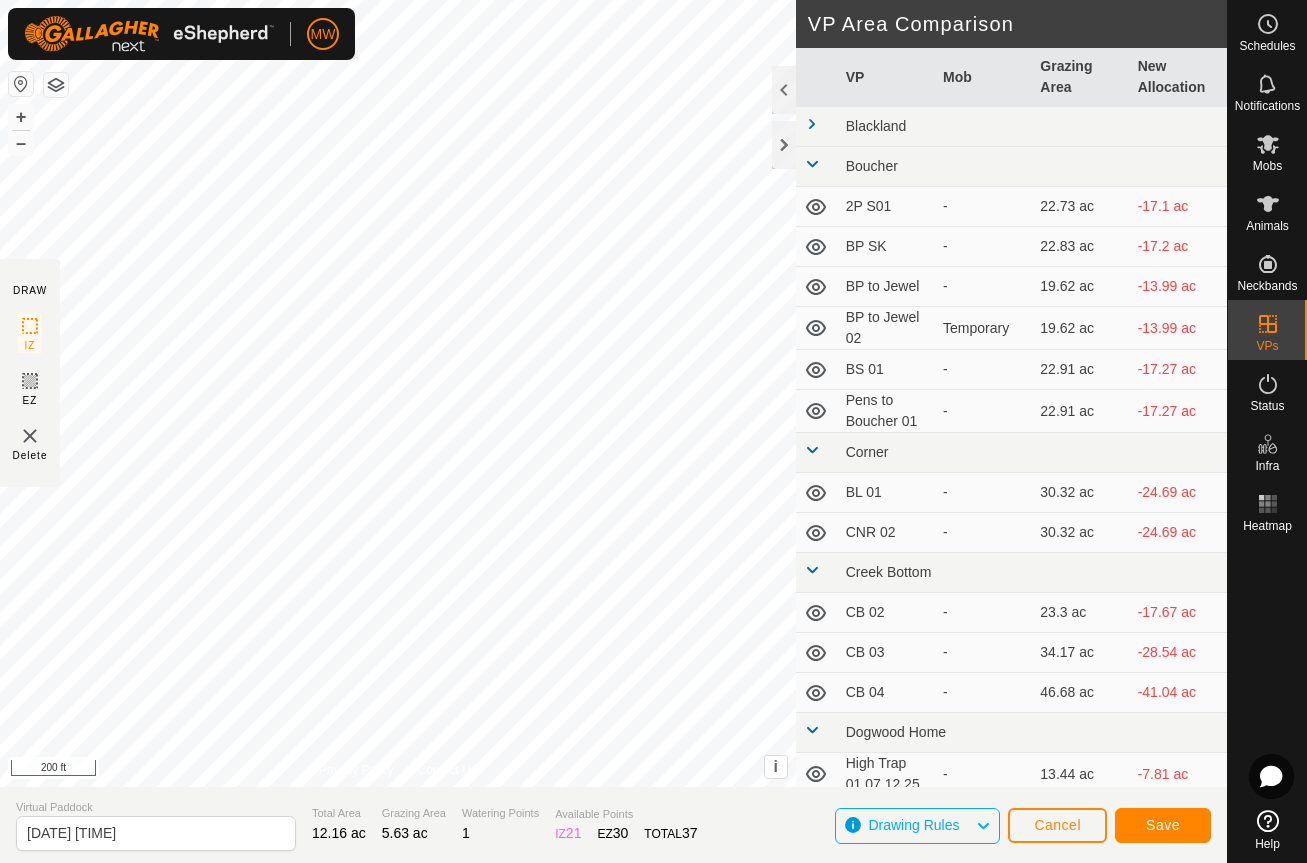 click at bounding box center [812, 164] 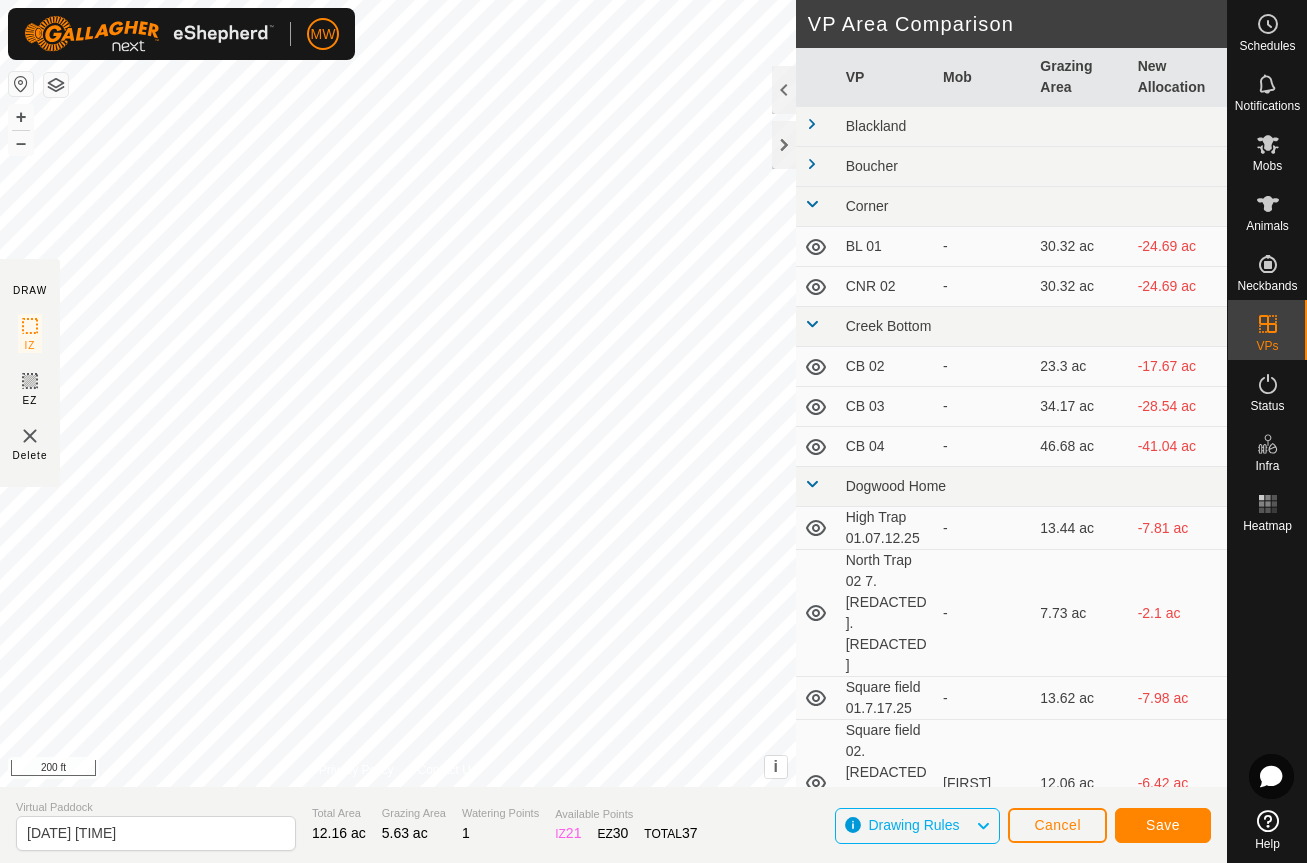 click at bounding box center (812, 204) 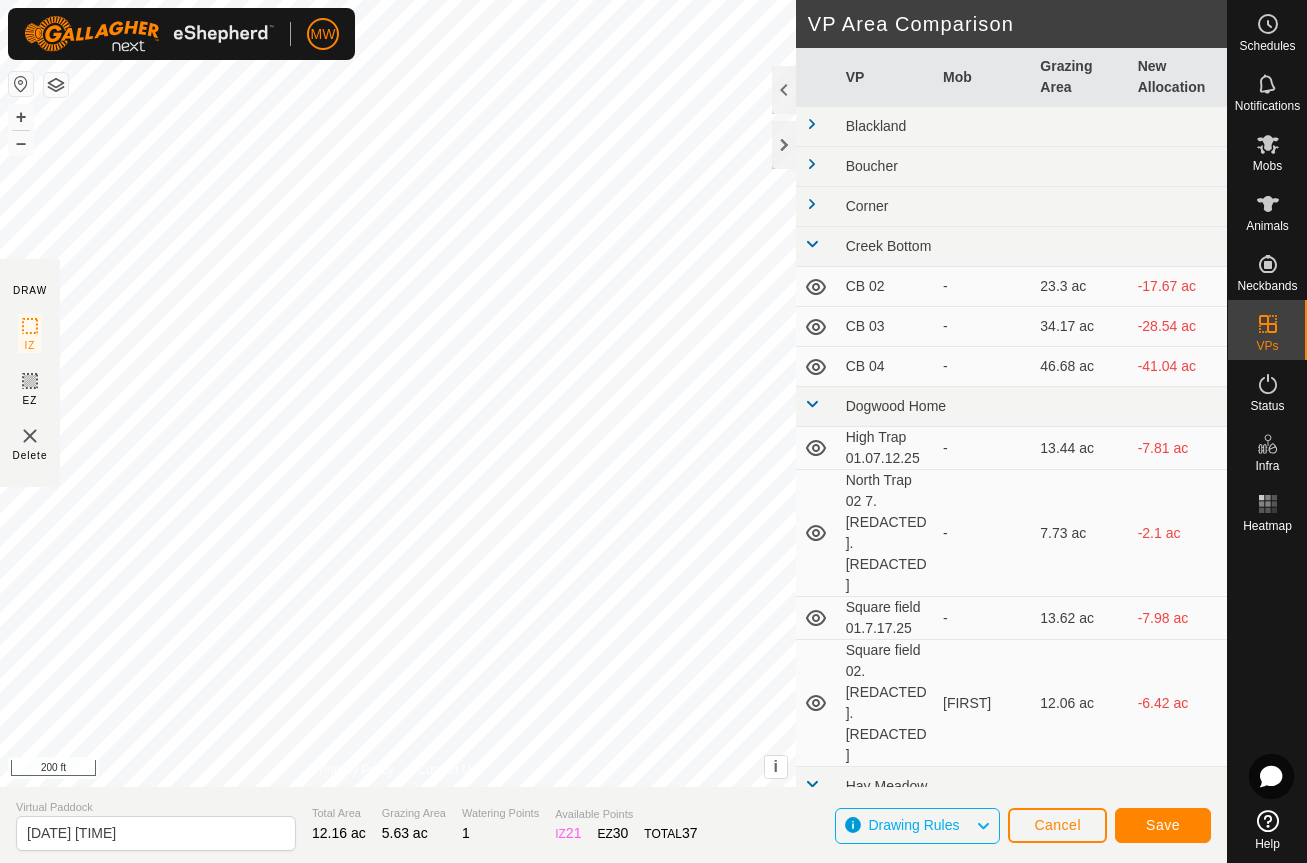 click at bounding box center [812, 244] 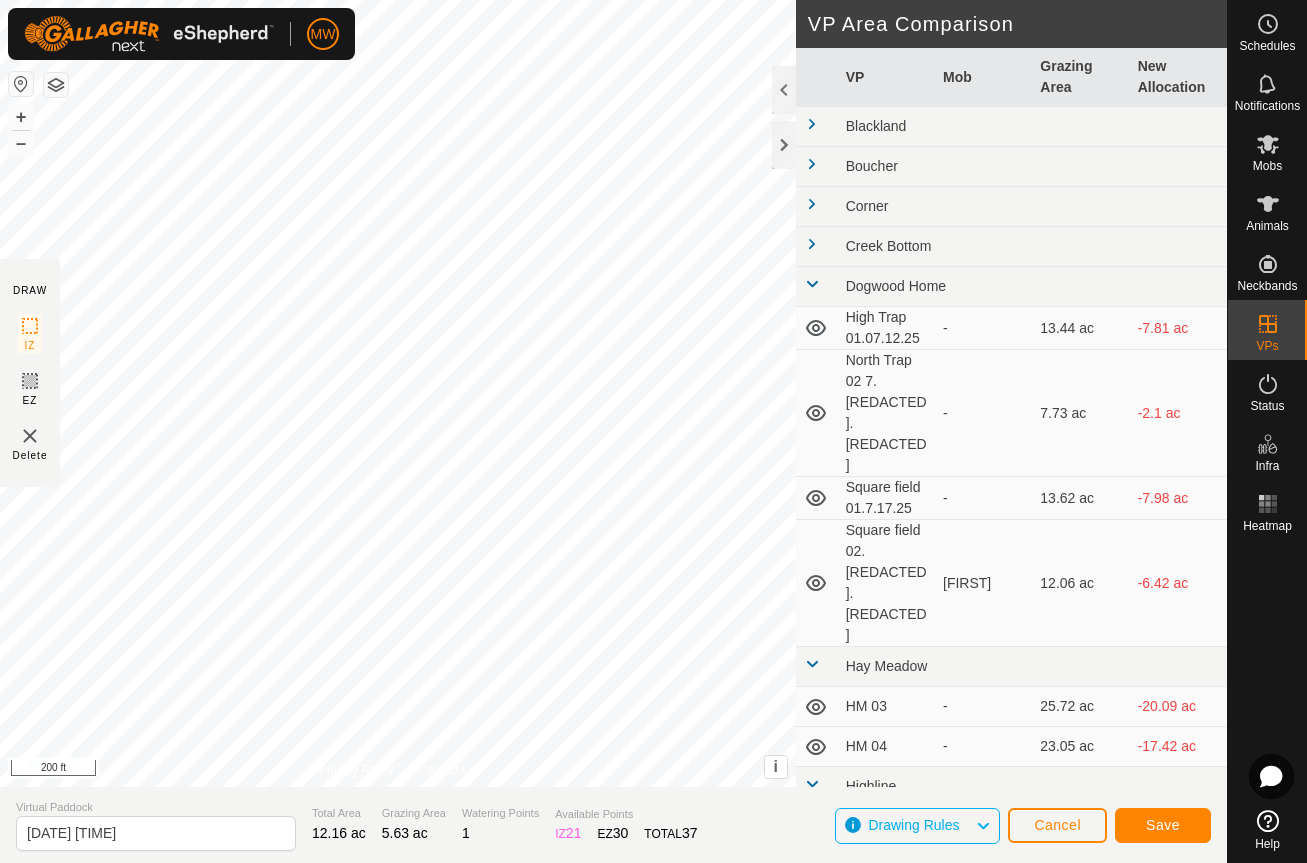 click at bounding box center [812, 284] 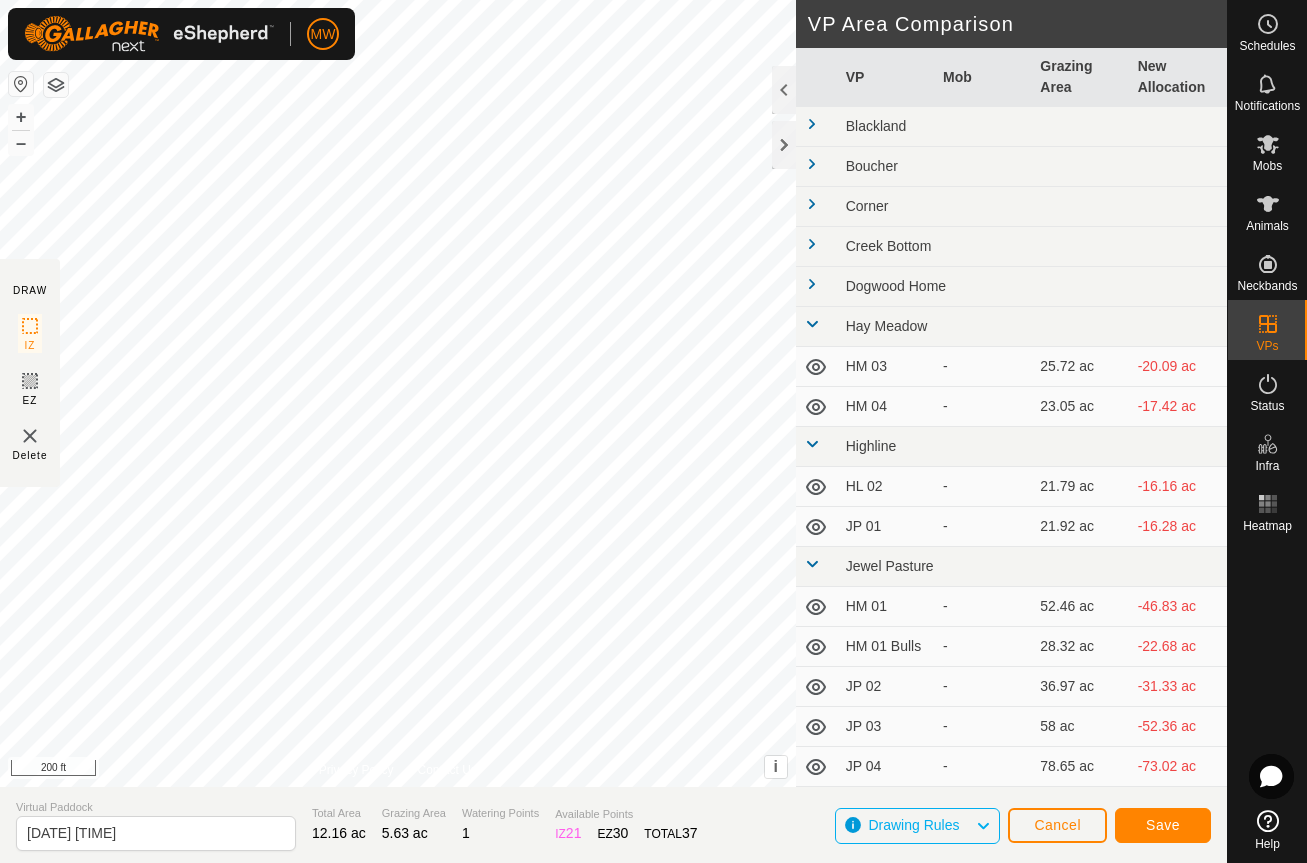 click at bounding box center [812, 324] 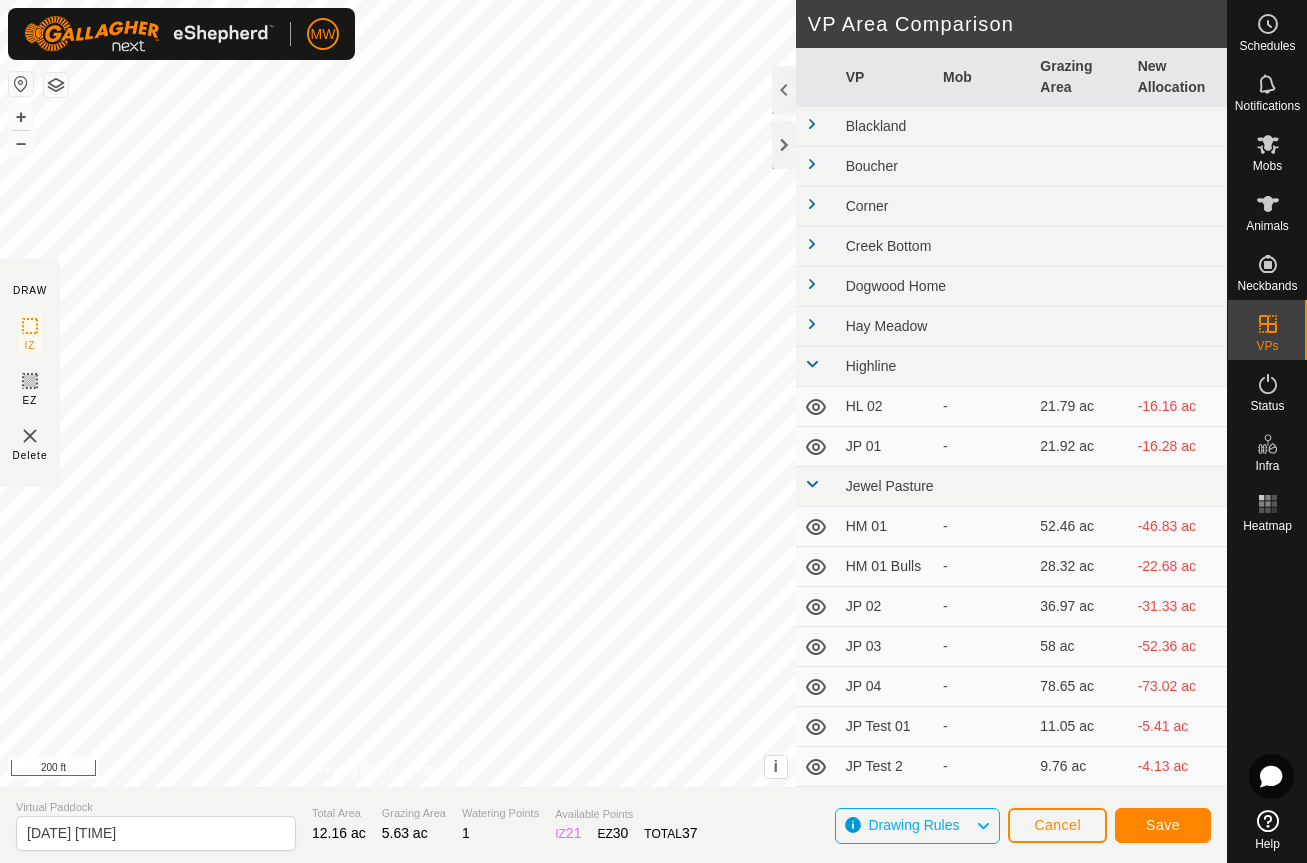 click at bounding box center [812, 484] 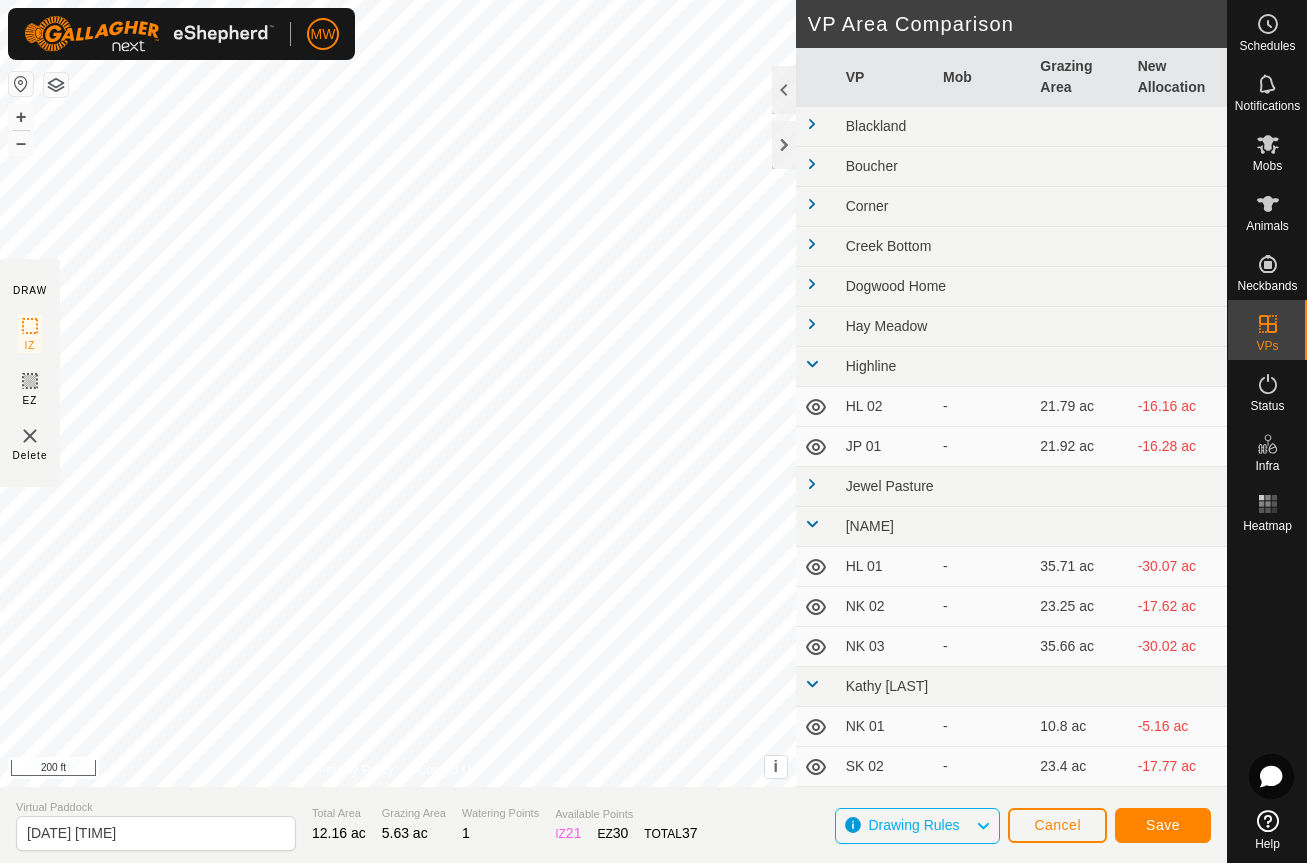 click at bounding box center [812, 364] 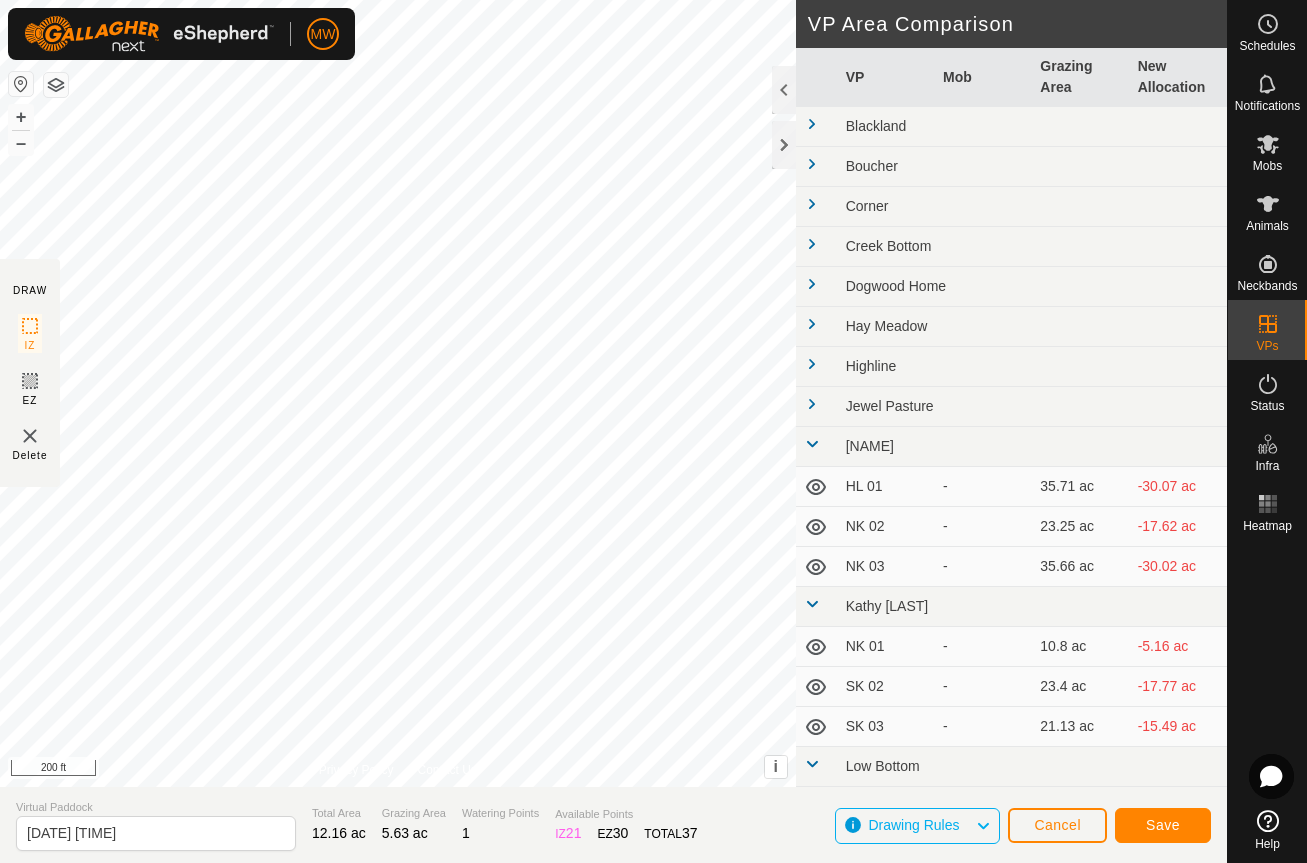 click at bounding box center [812, 444] 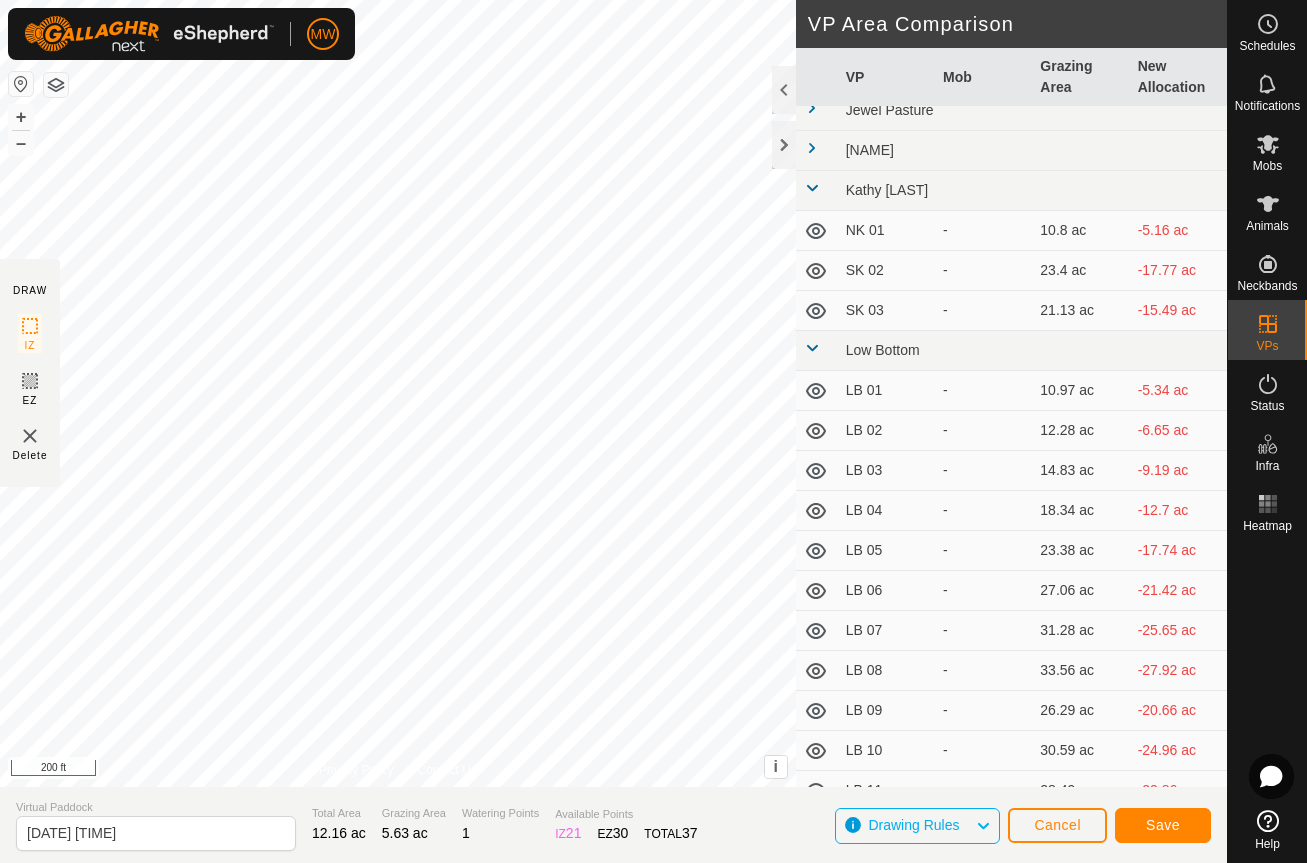 scroll, scrollTop: 300, scrollLeft: 0, axis: vertical 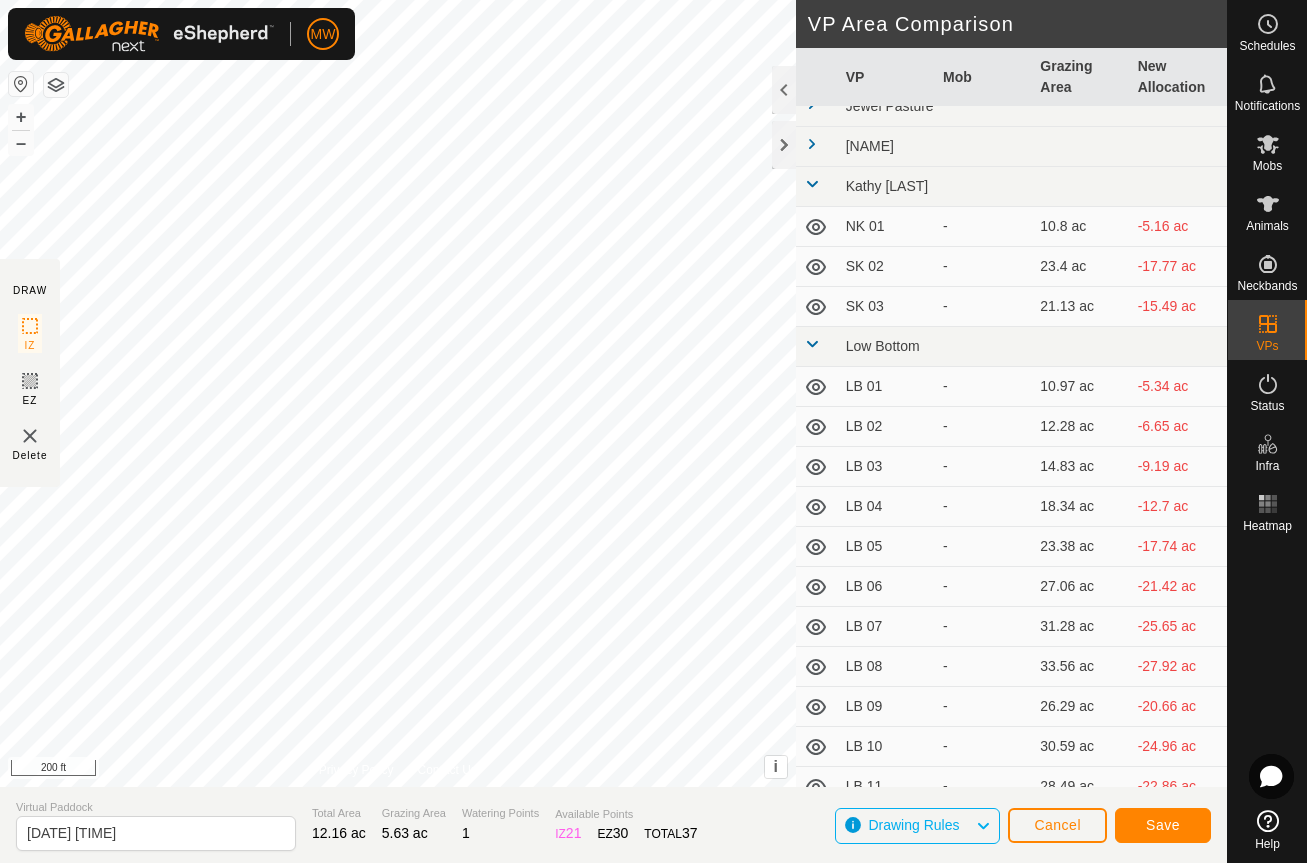 click at bounding box center [812, 344] 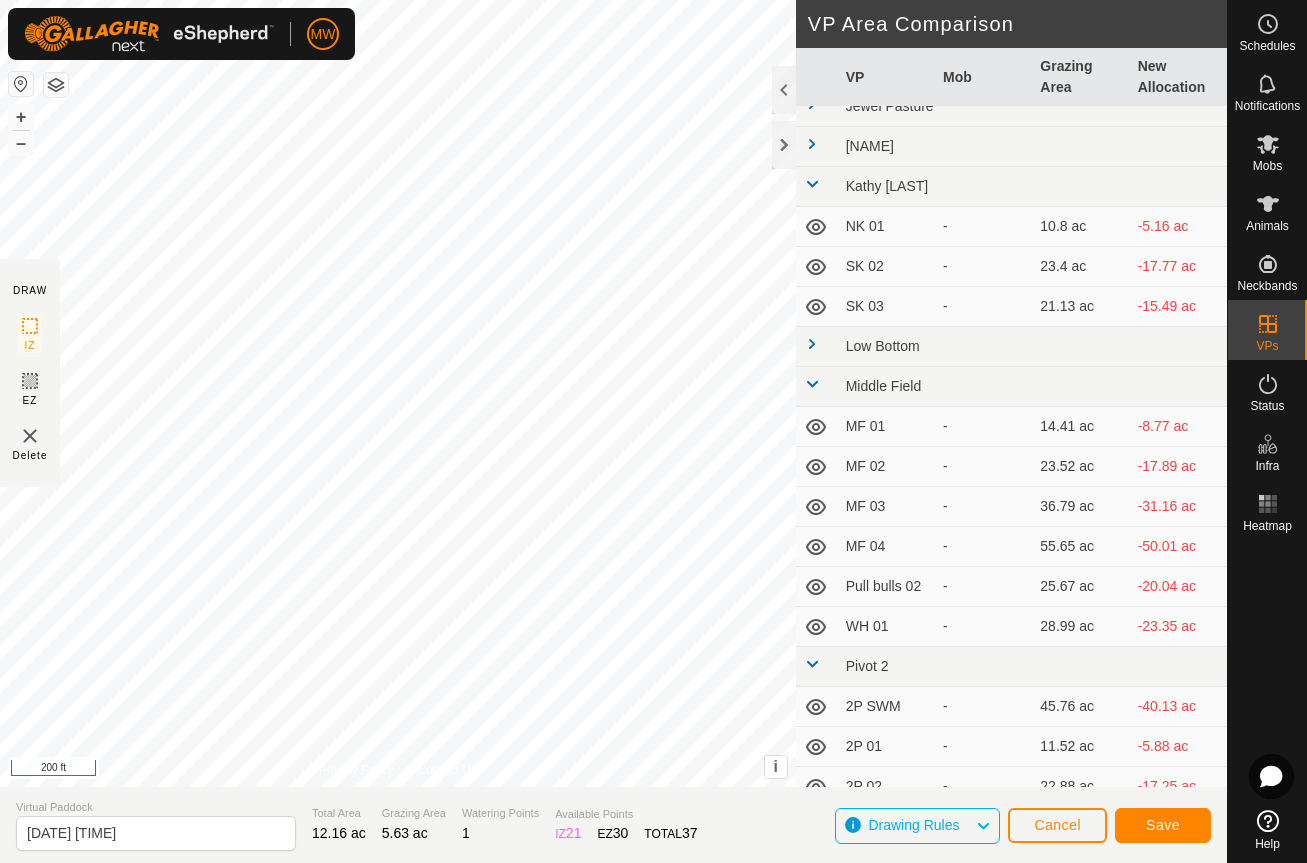 click at bounding box center (812, 384) 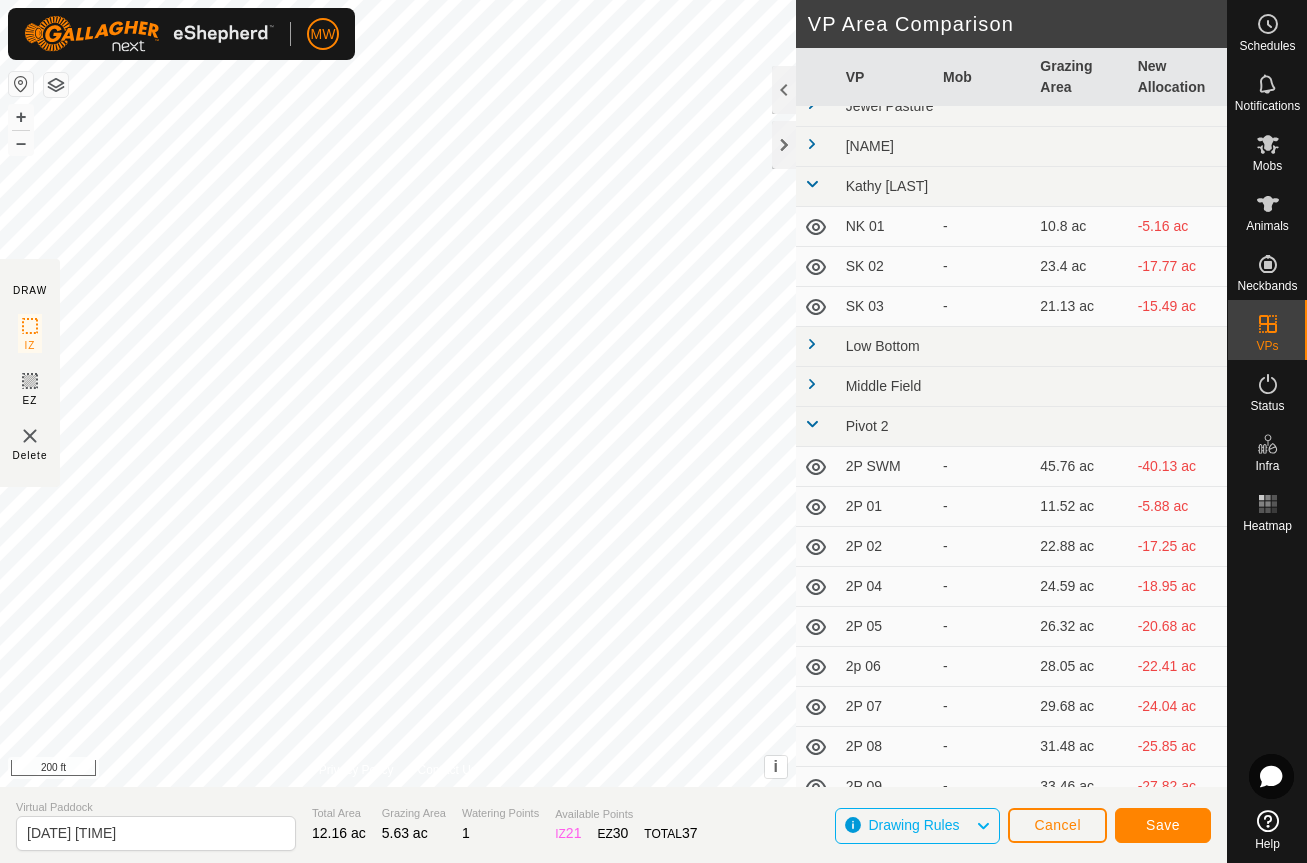 click at bounding box center [812, 424] 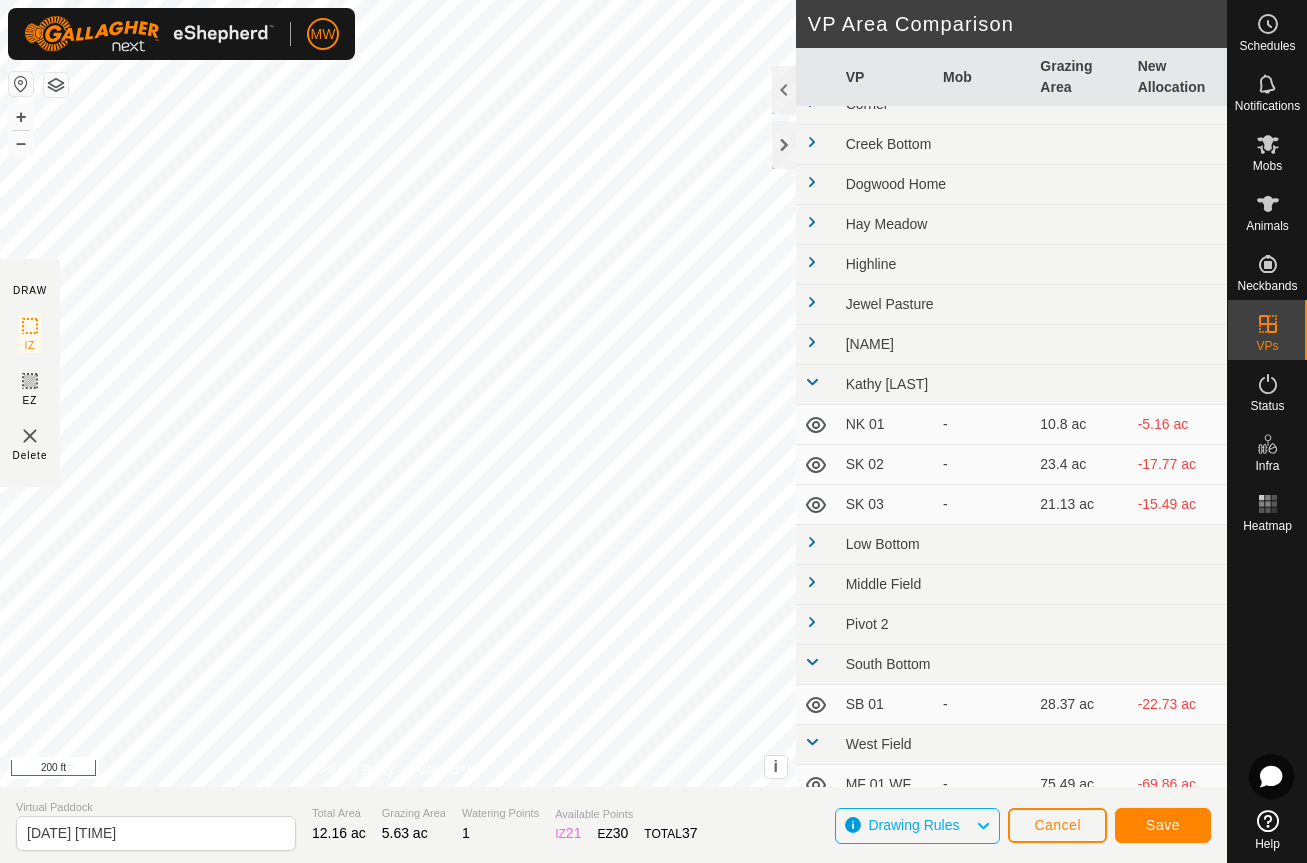 scroll, scrollTop: 100, scrollLeft: 0, axis: vertical 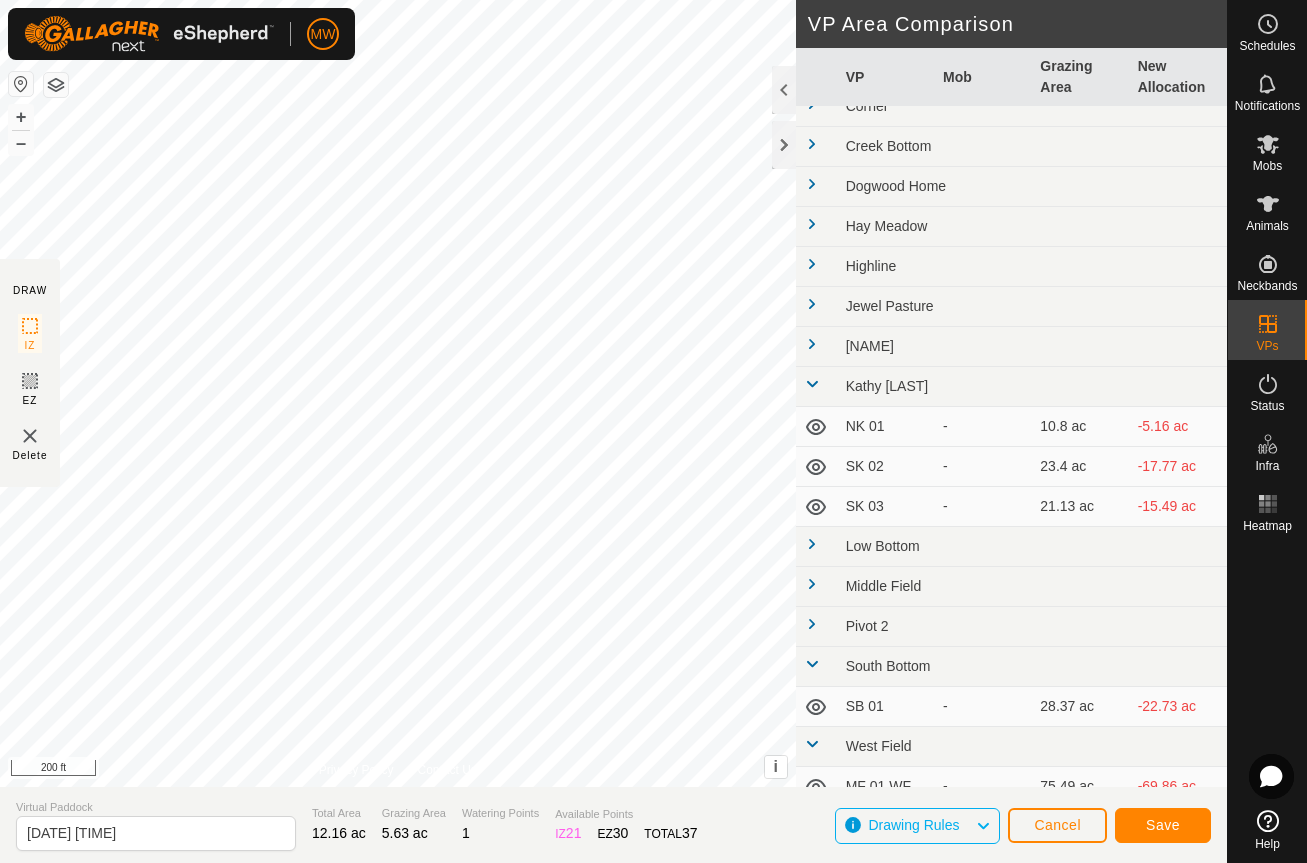 click at bounding box center [812, 384] 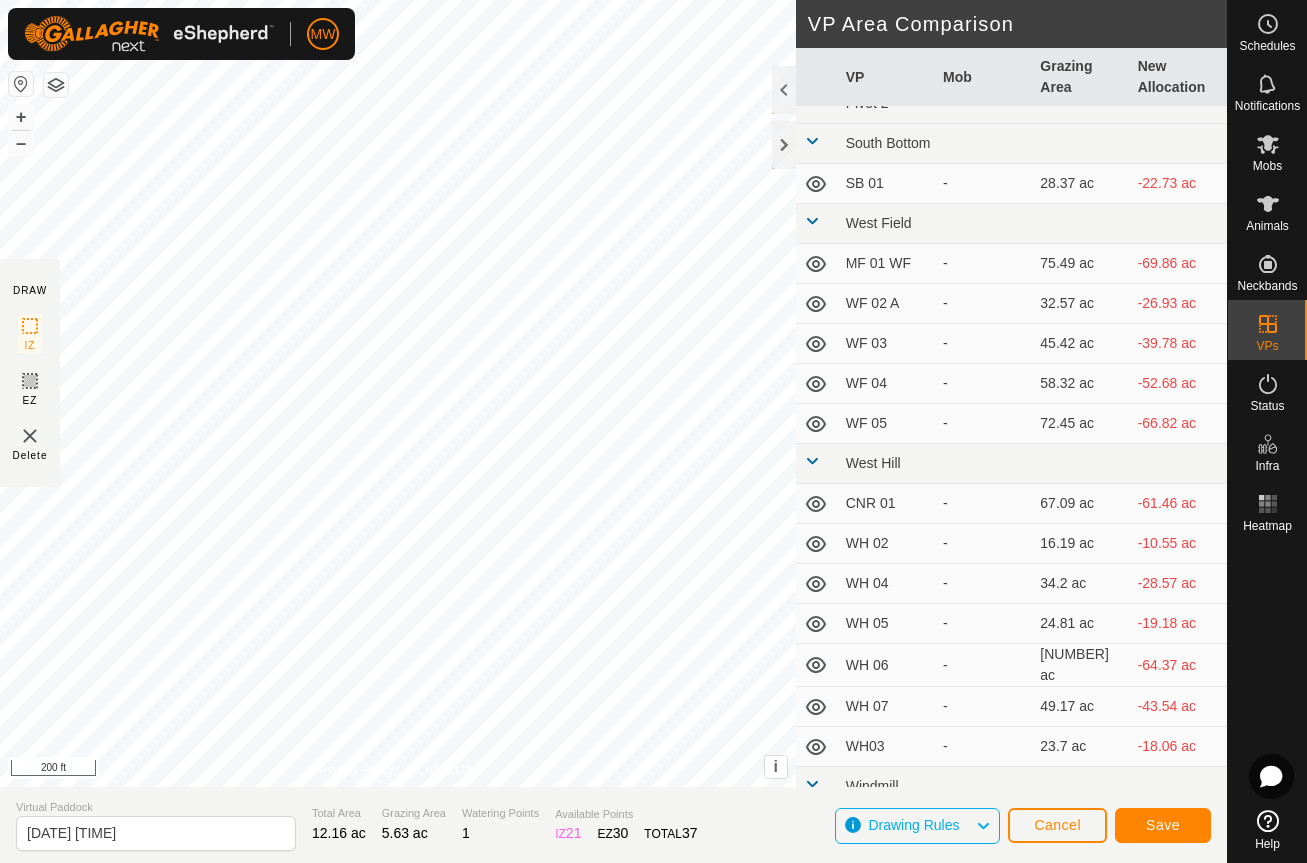 scroll, scrollTop: 515, scrollLeft: 0, axis: vertical 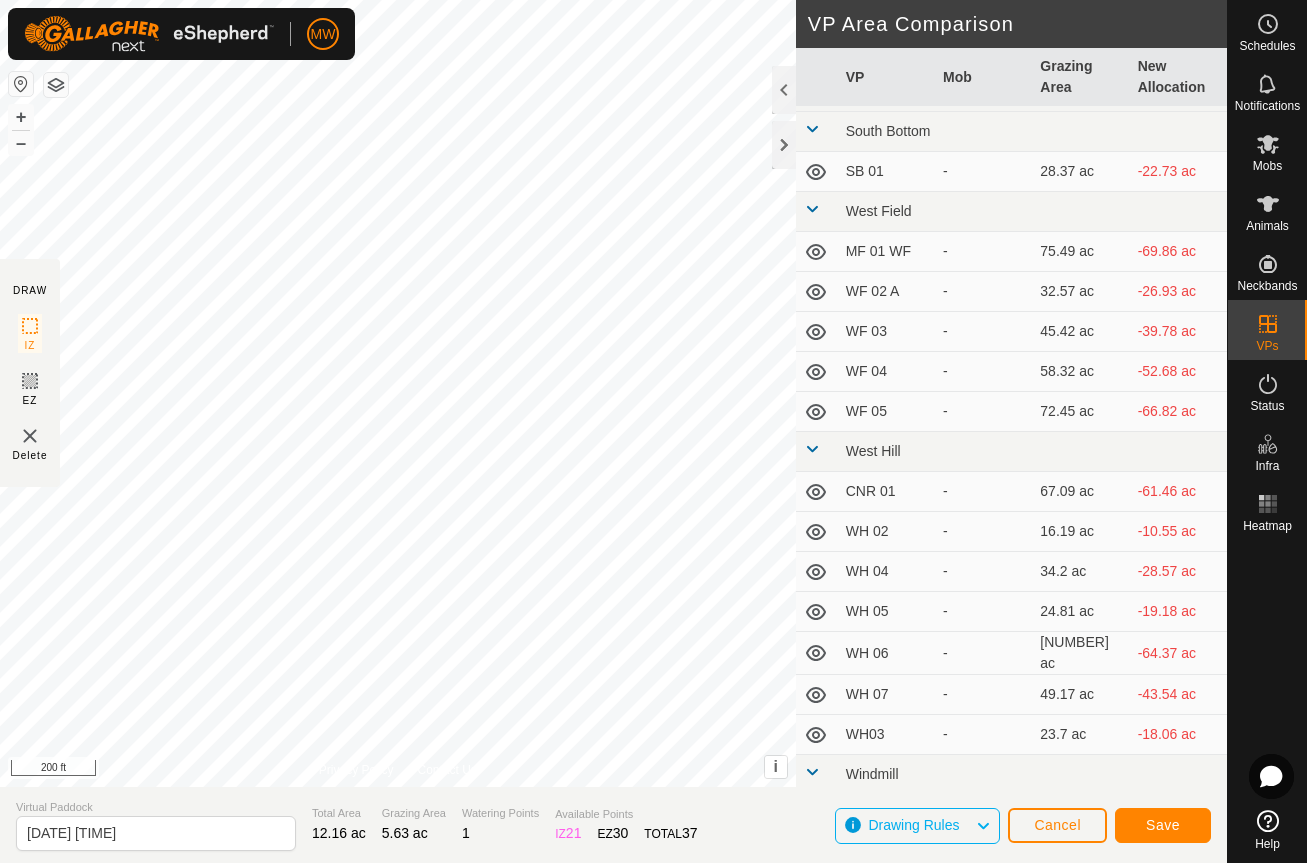 click at bounding box center [812, 129] 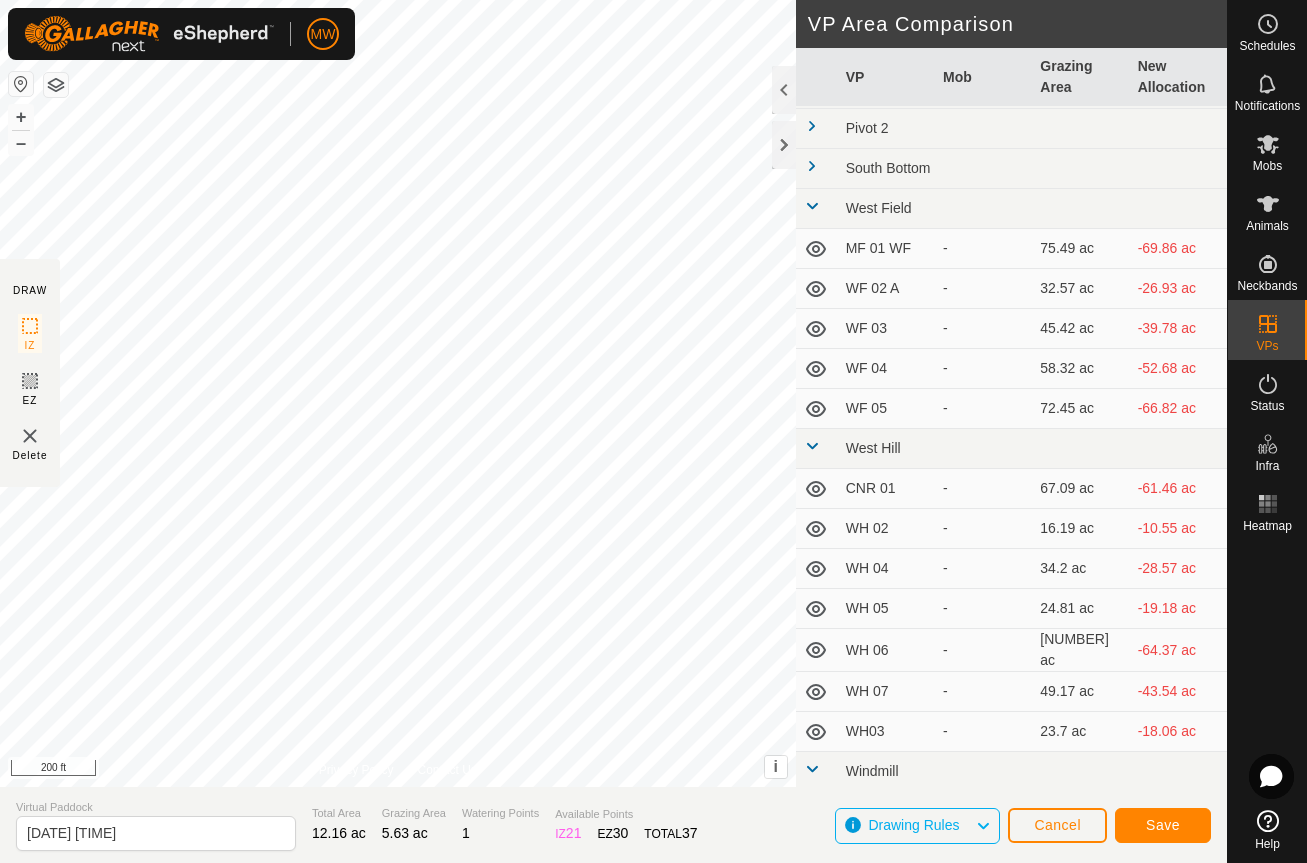 scroll, scrollTop: 475, scrollLeft: 0, axis: vertical 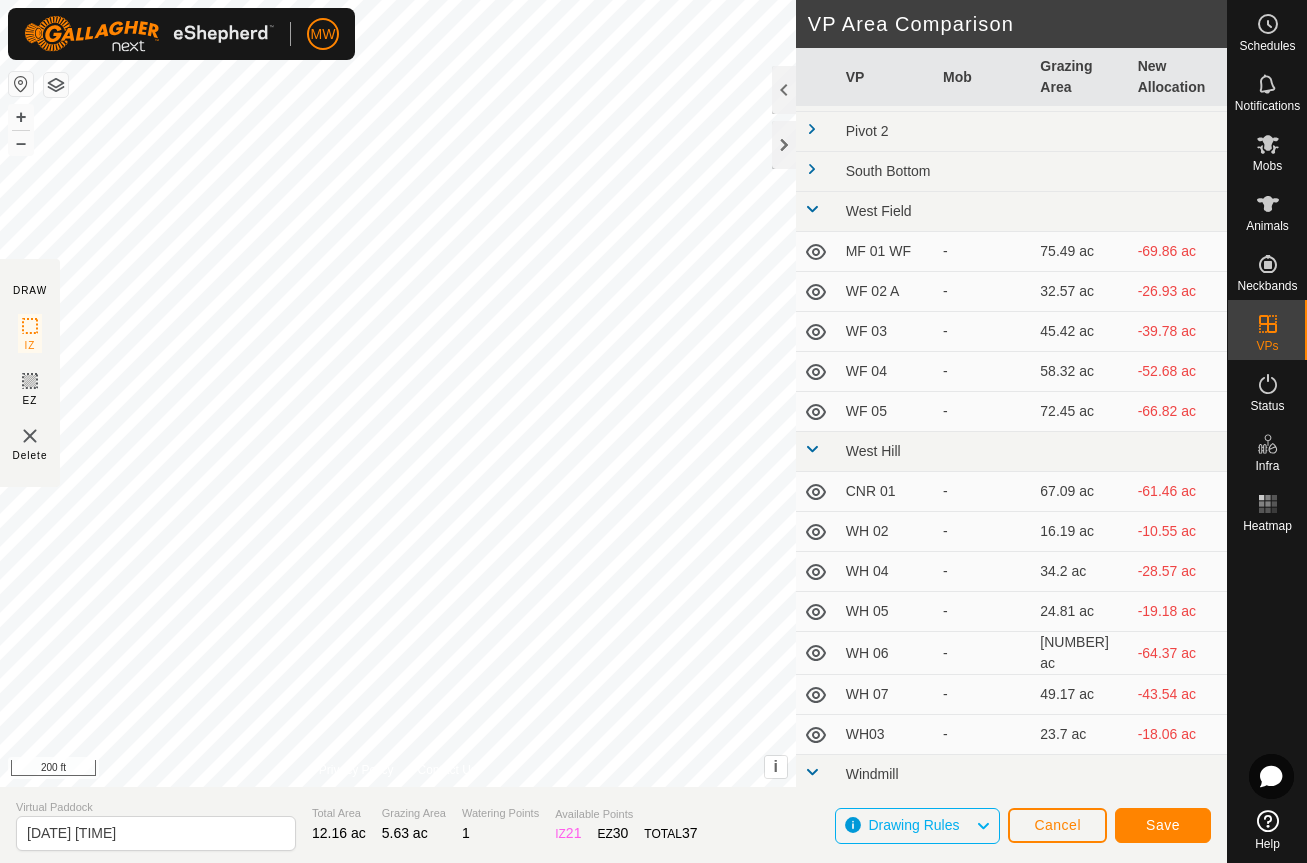click at bounding box center [812, 129] 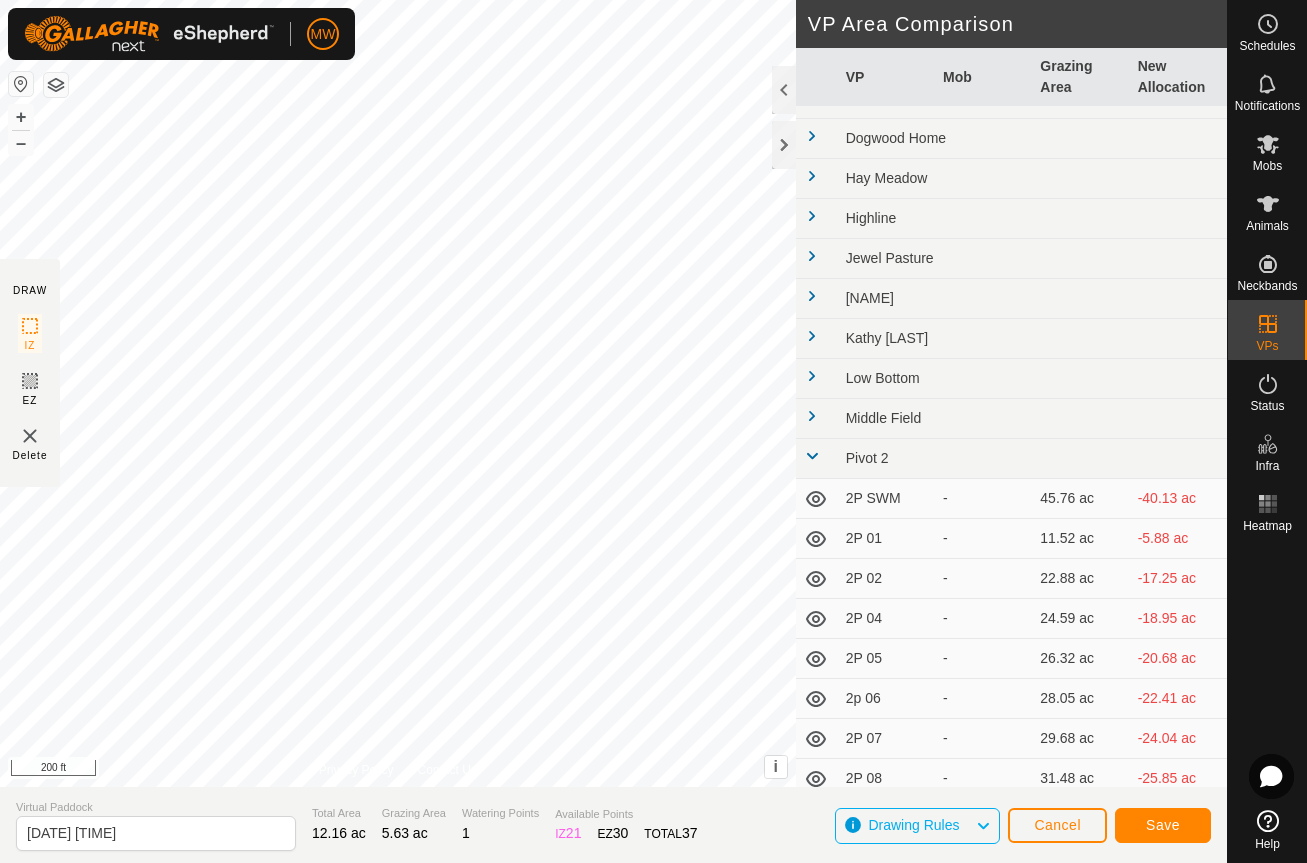 scroll, scrollTop: 75, scrollLeft: 0, axis: vertical 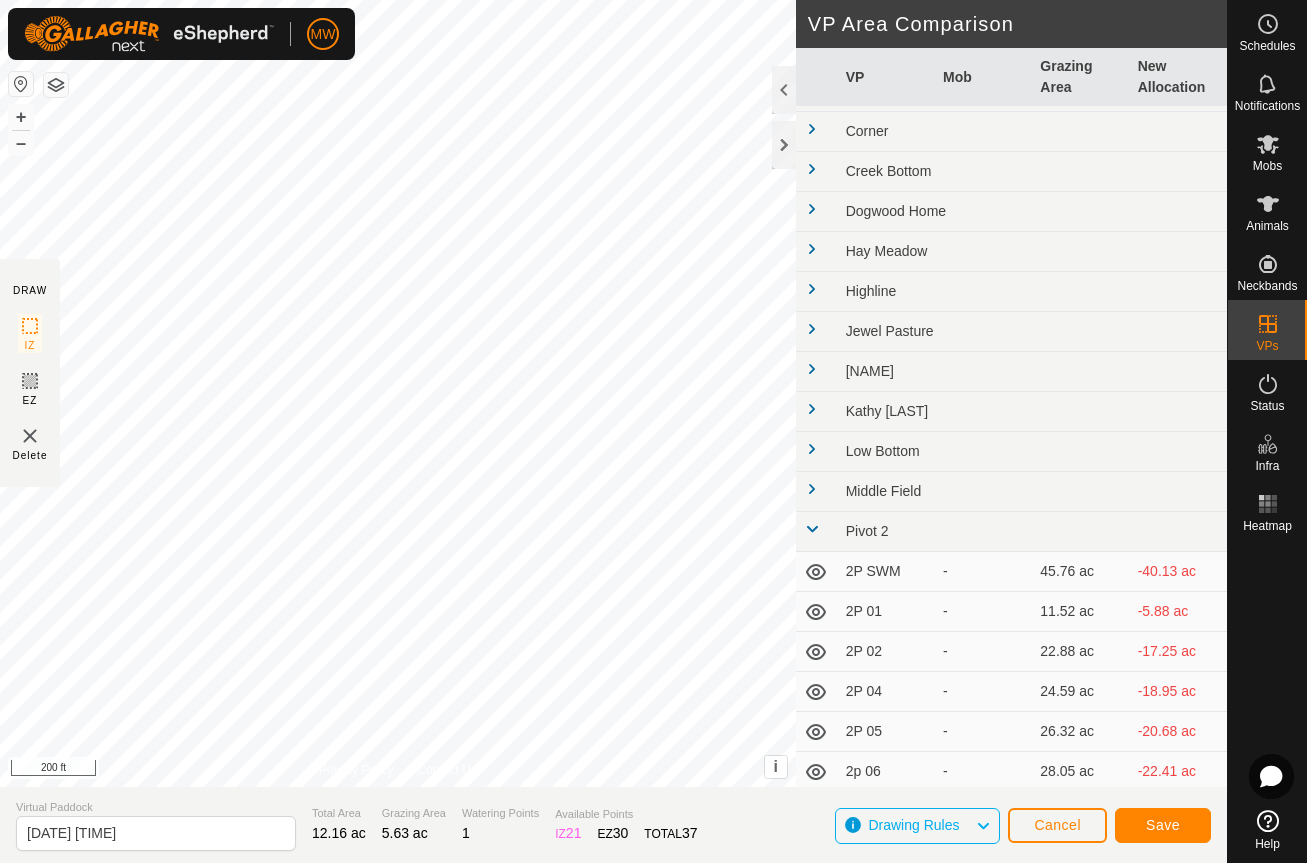 click at bounding box center (812, 529) 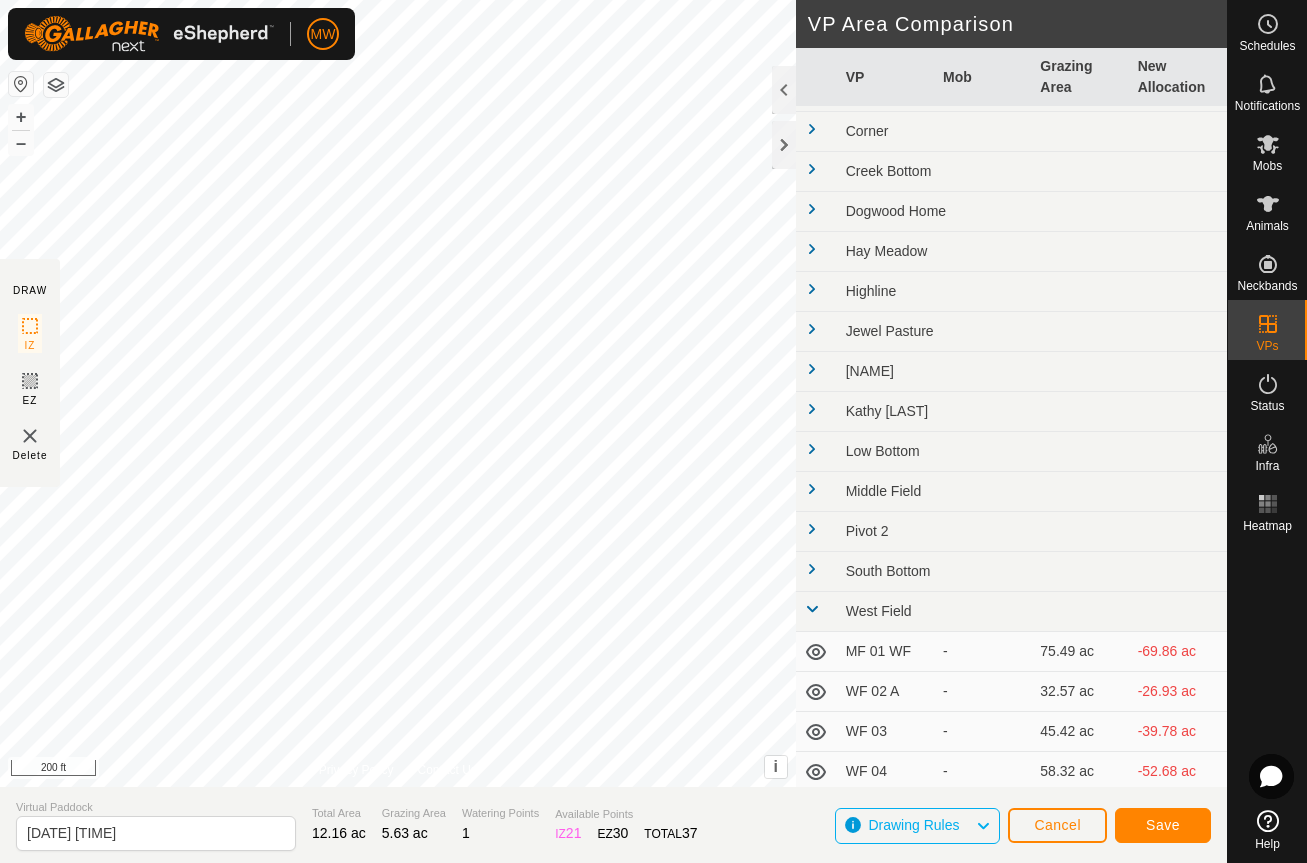 click at bounding box center [812, 569] 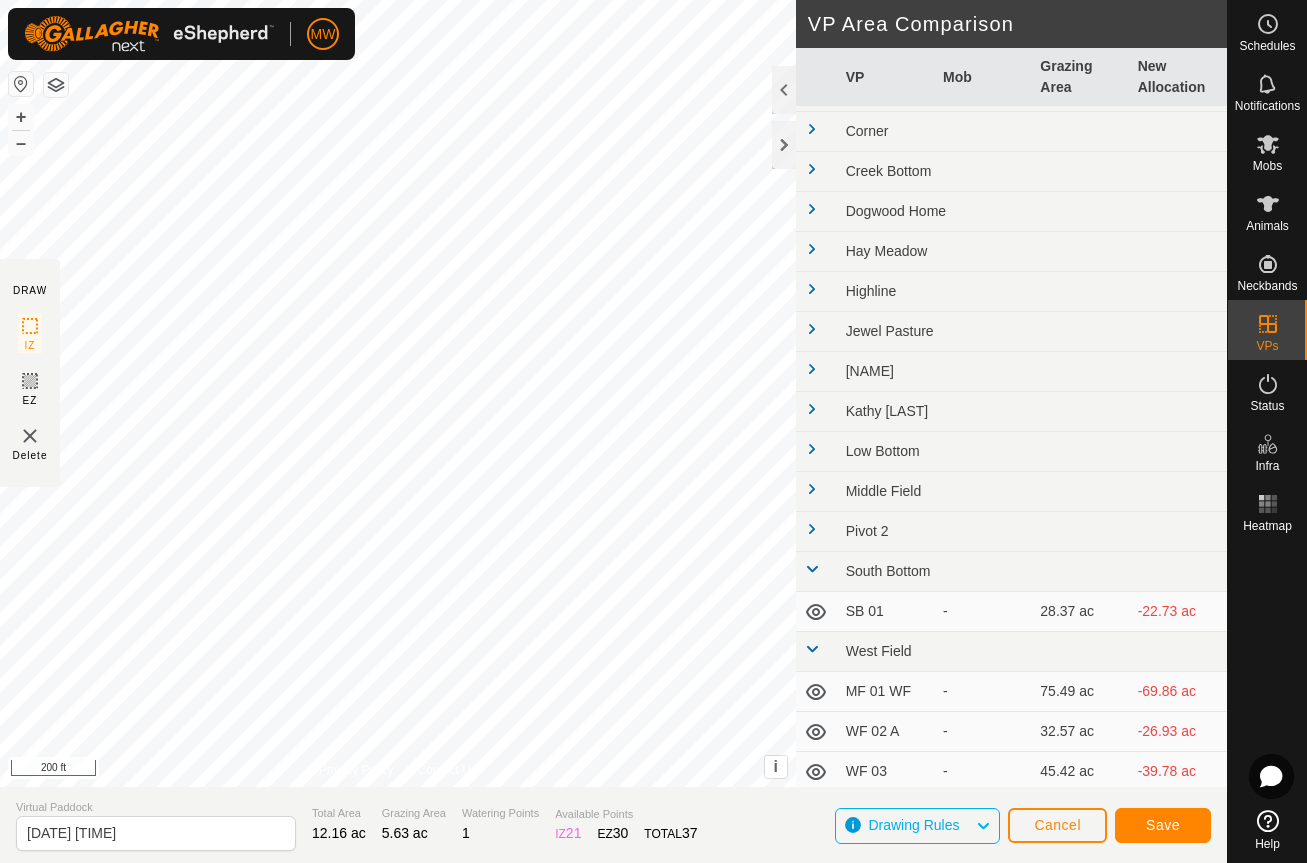 click at bounding box center (812, 649) 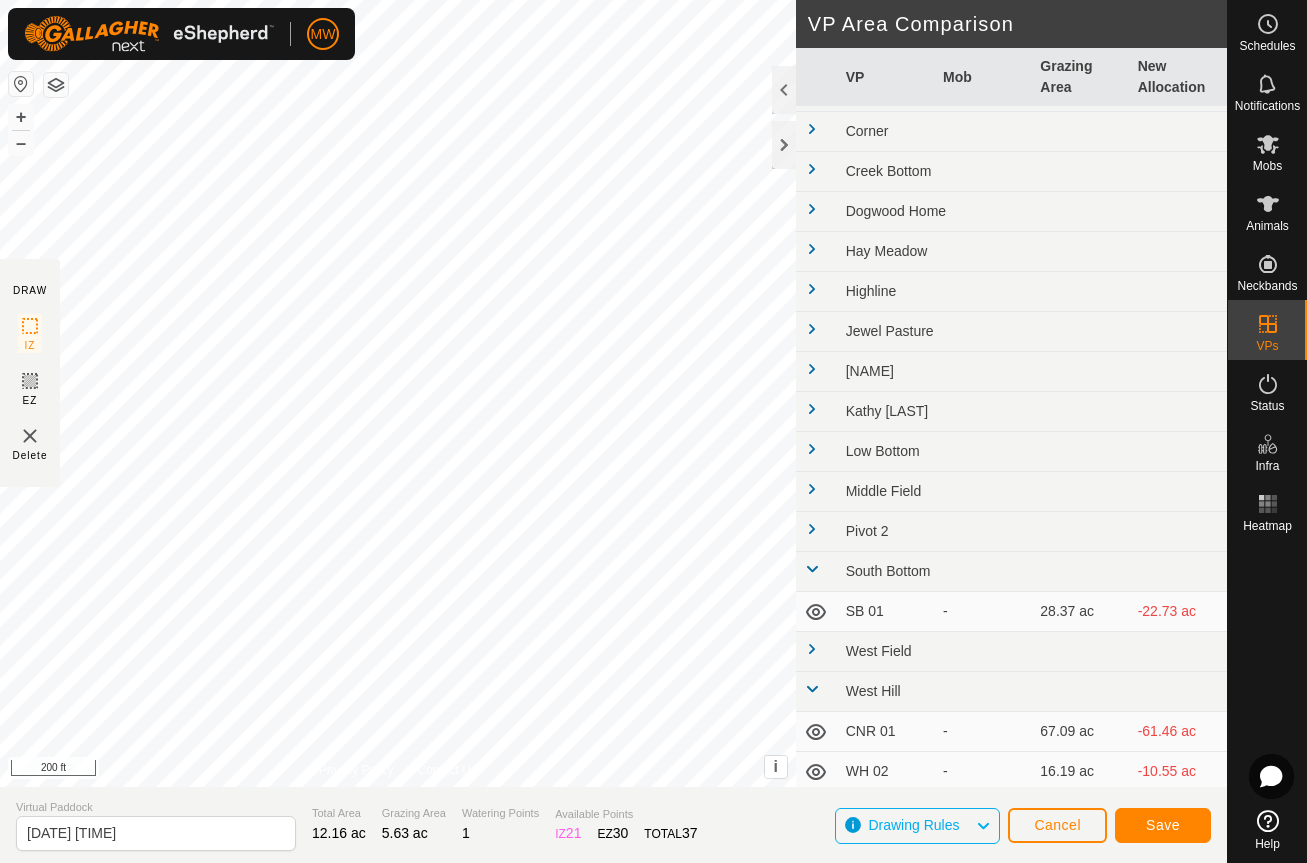 click at bounding box center [812, 569] 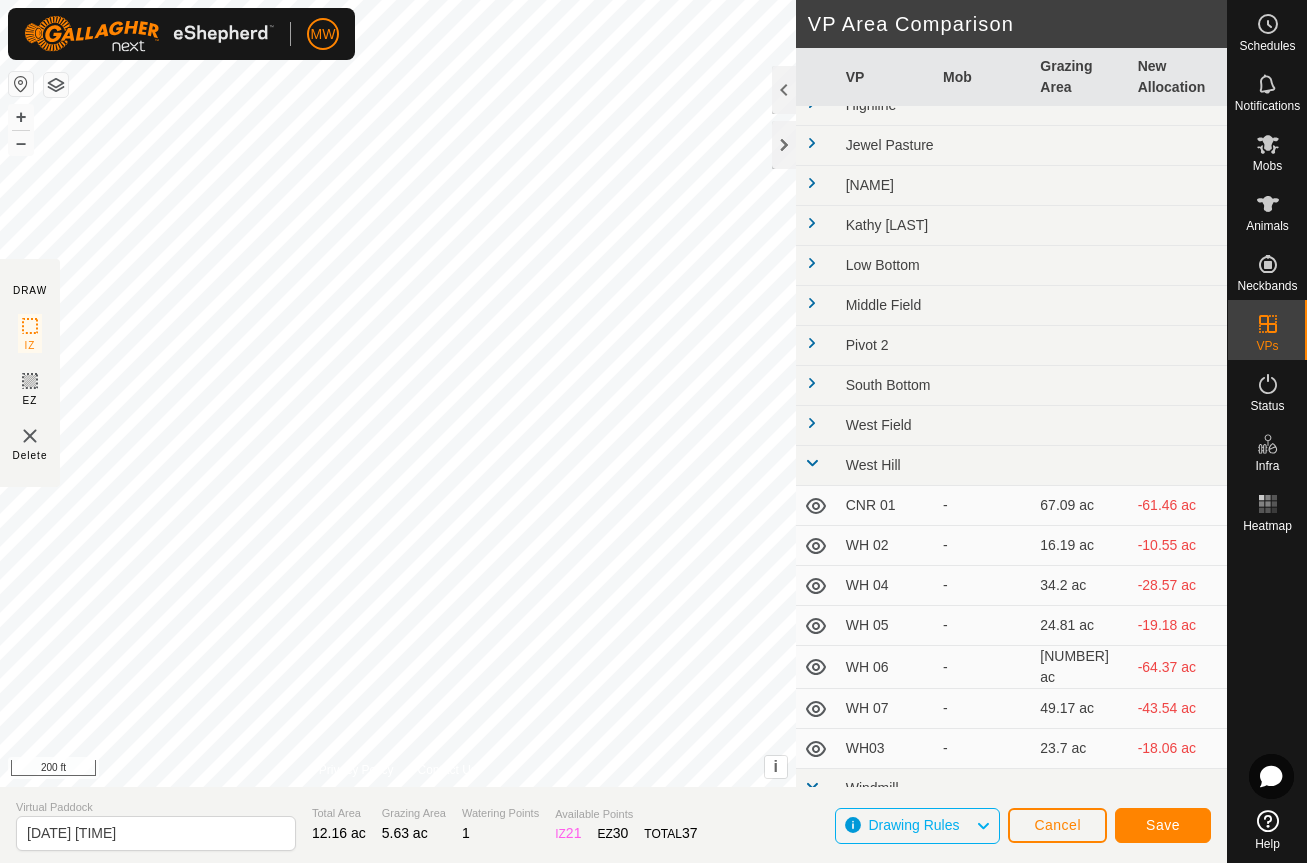 scroll, scrollTop: 275, scrollLeft: 0, axis: vertical 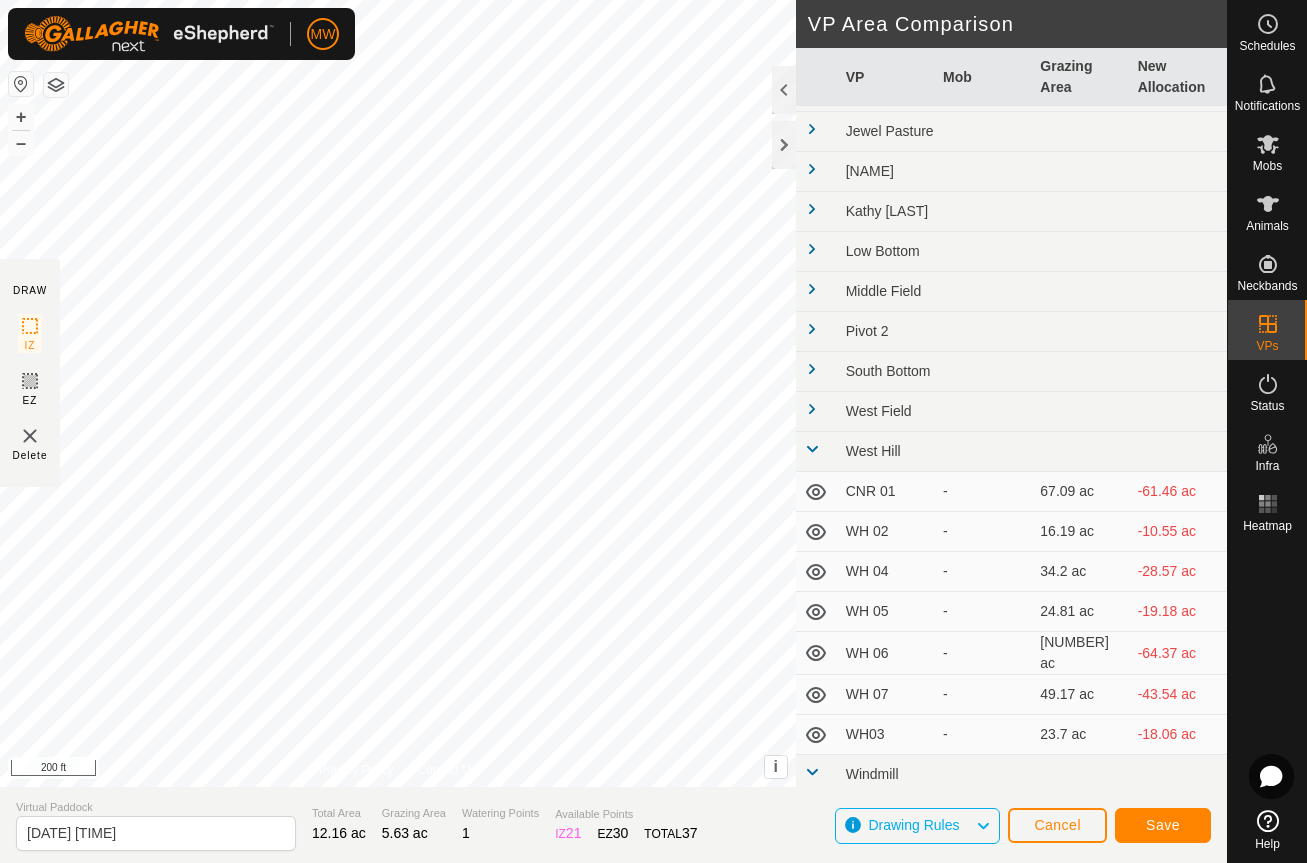 click at bounding box center (812, 449) 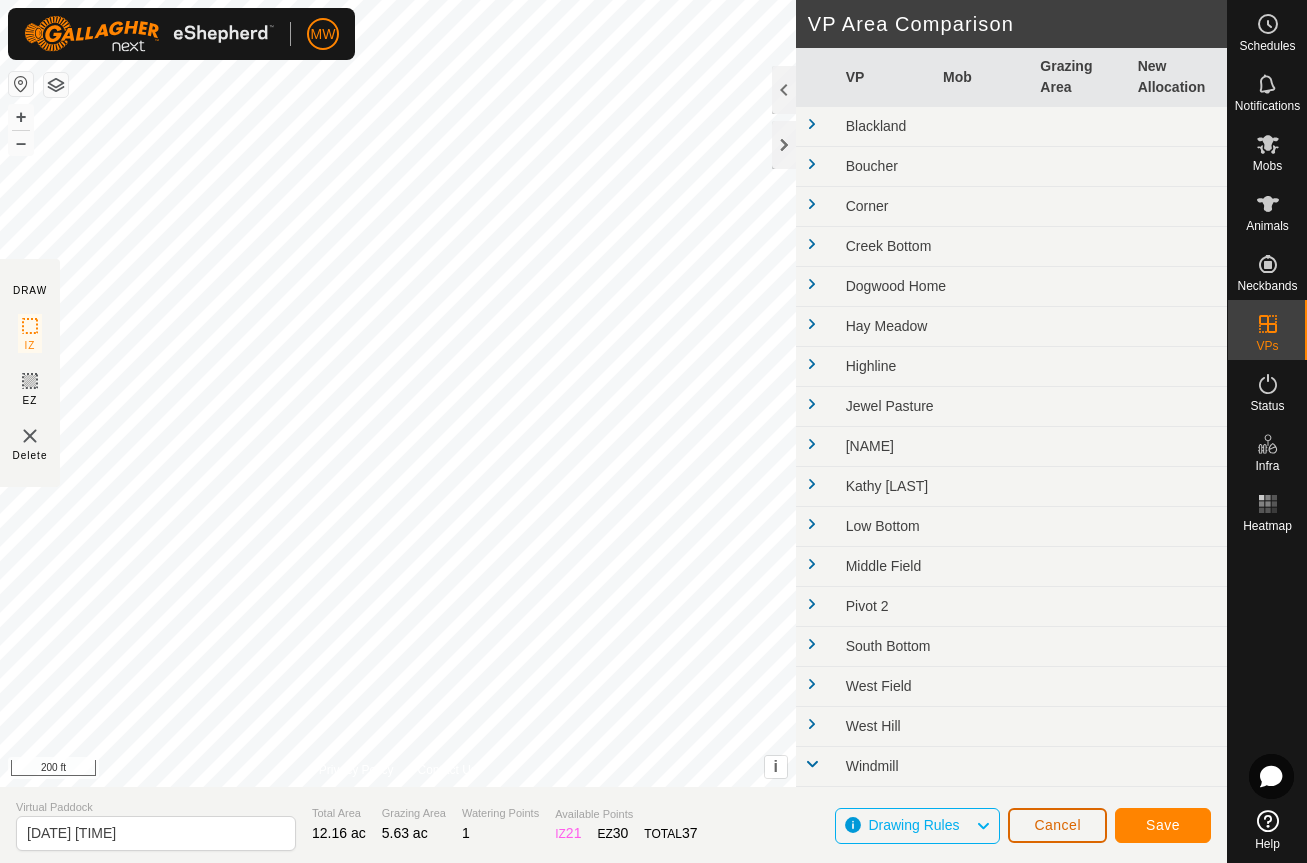 click on "Cancel" 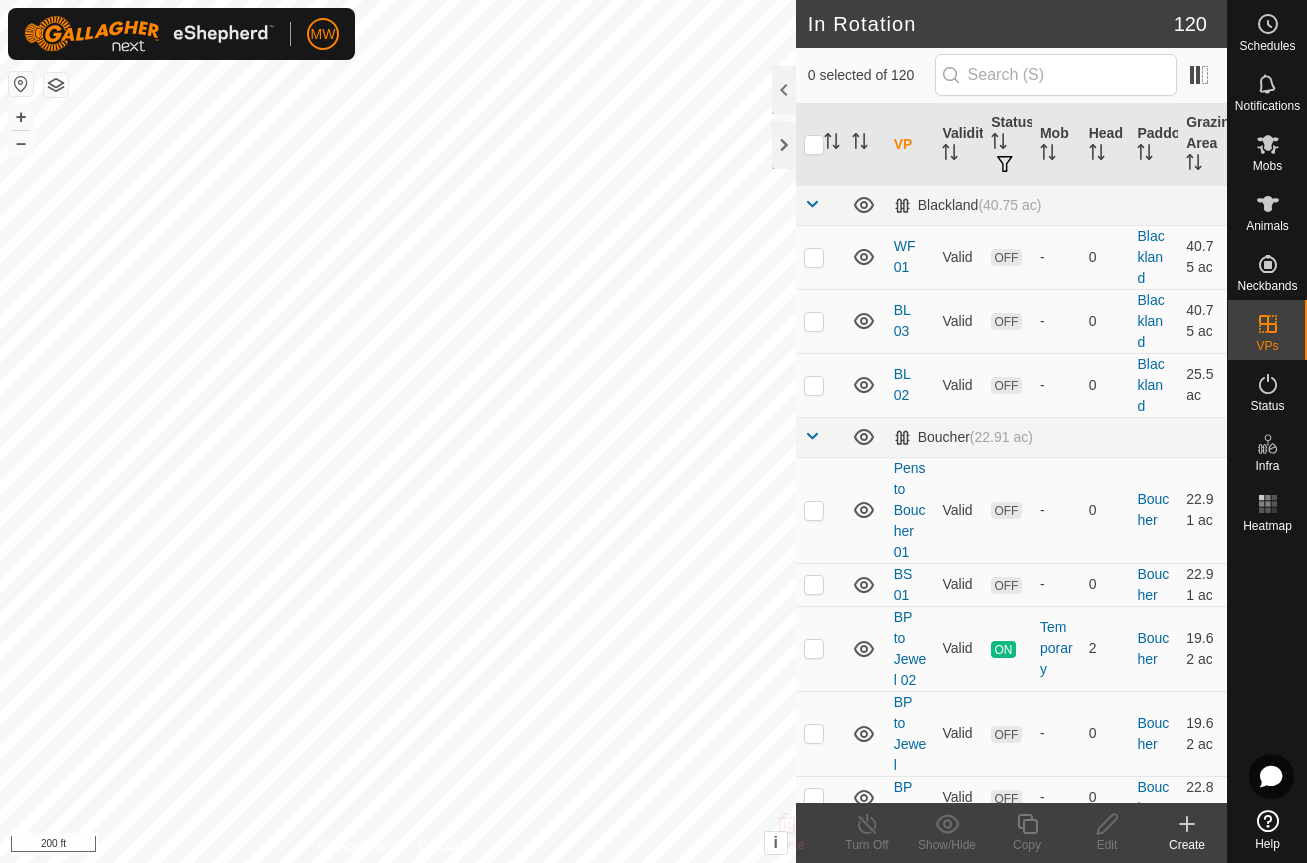 checkbox on "true" 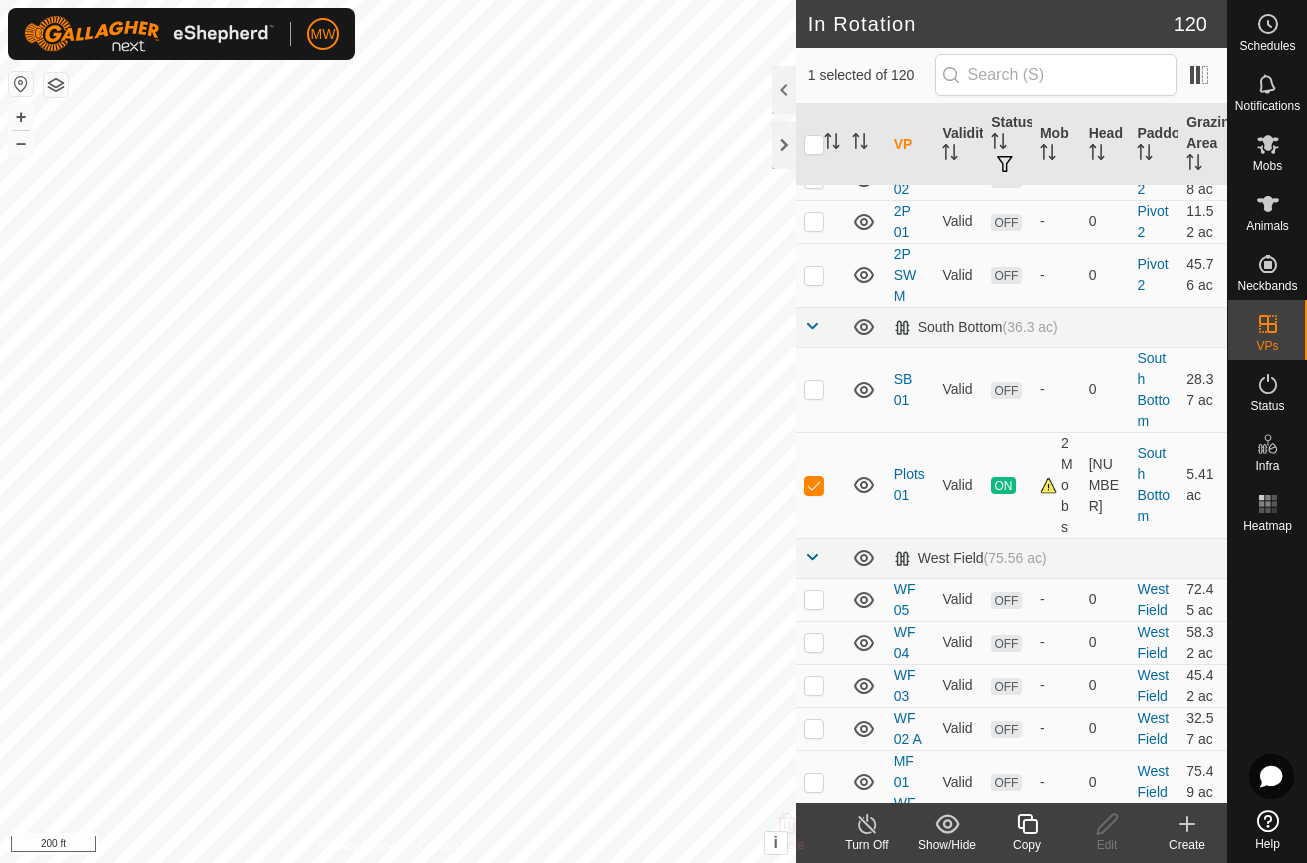 scroll, scrollTop: 7390, scrollLeft: 0, axis: vertical 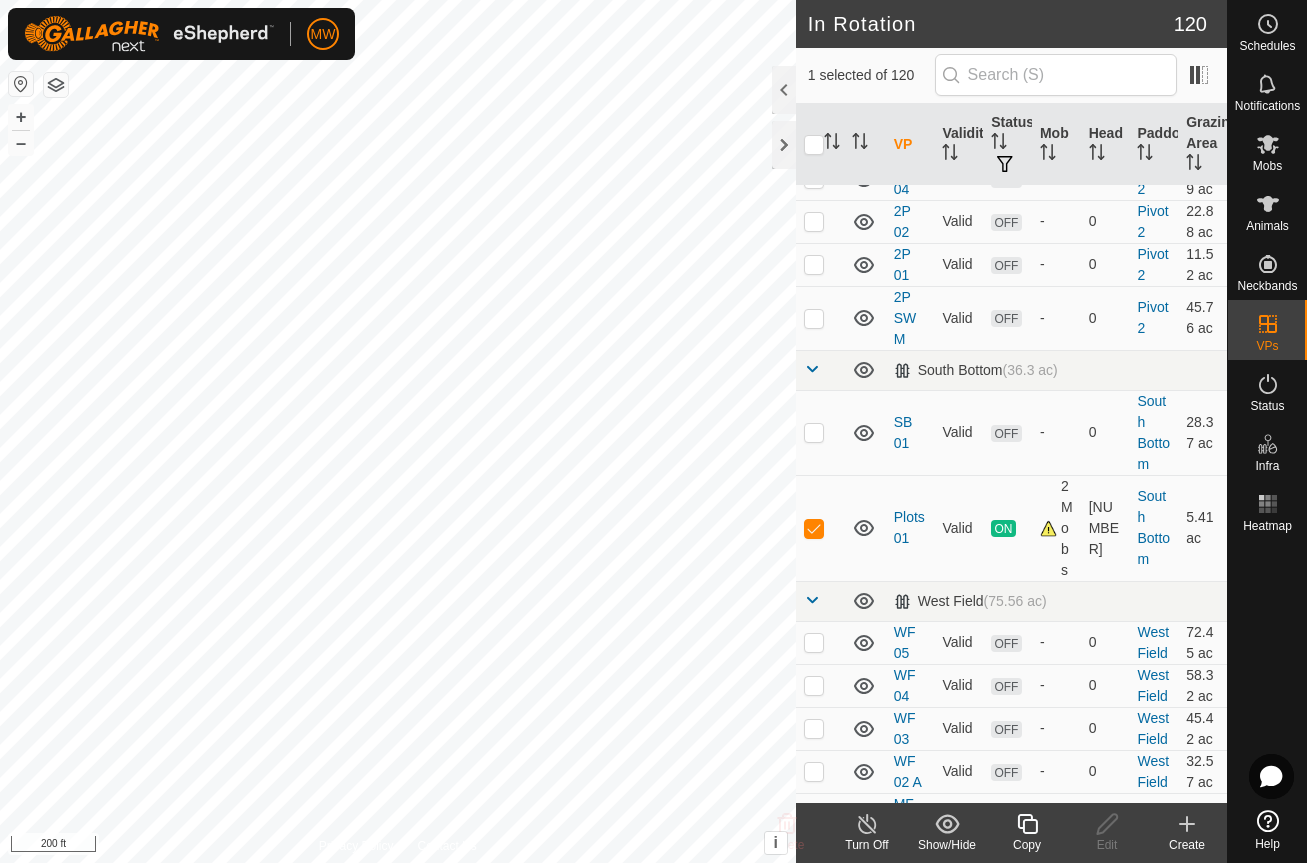 click 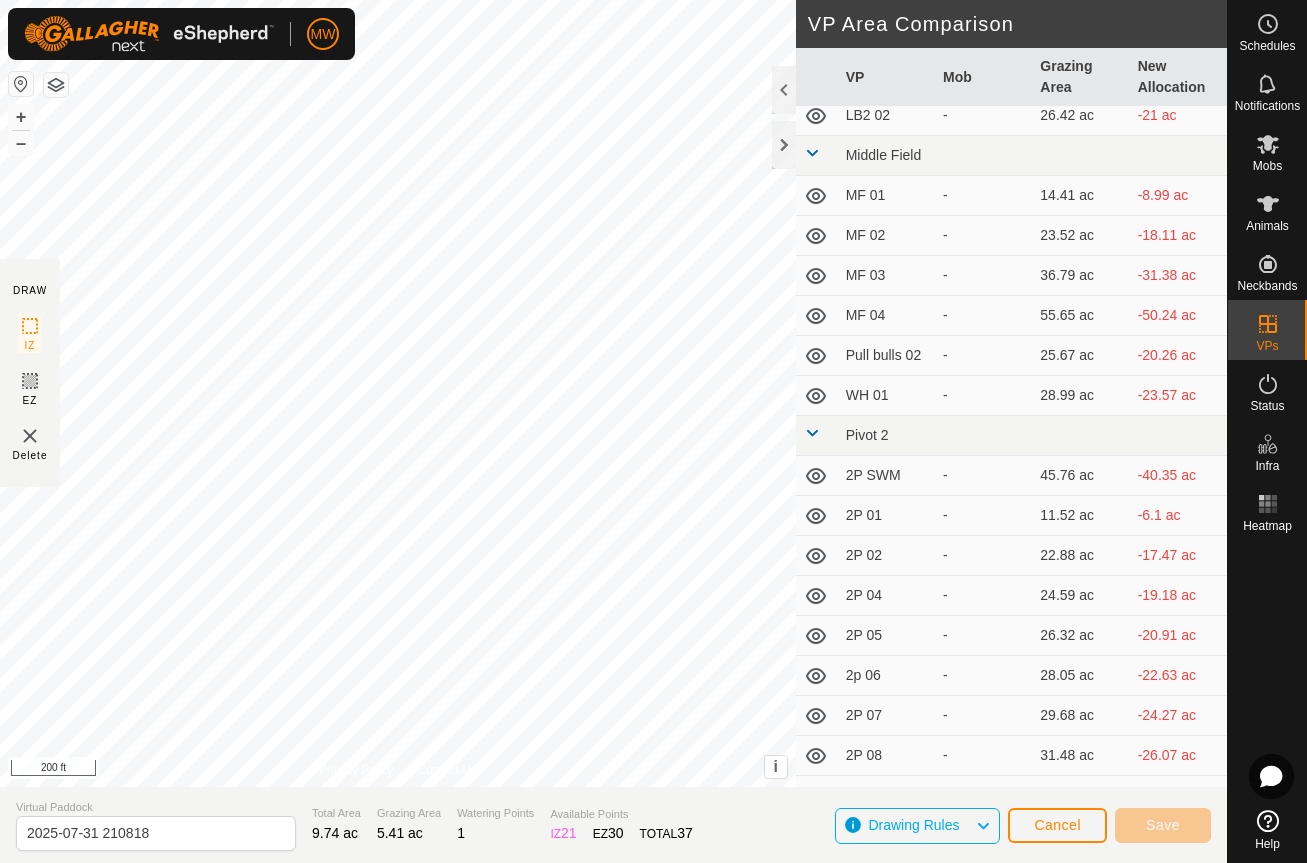 scroll, scrollTop: 3400, scrollLeft: 0, axis: vertical 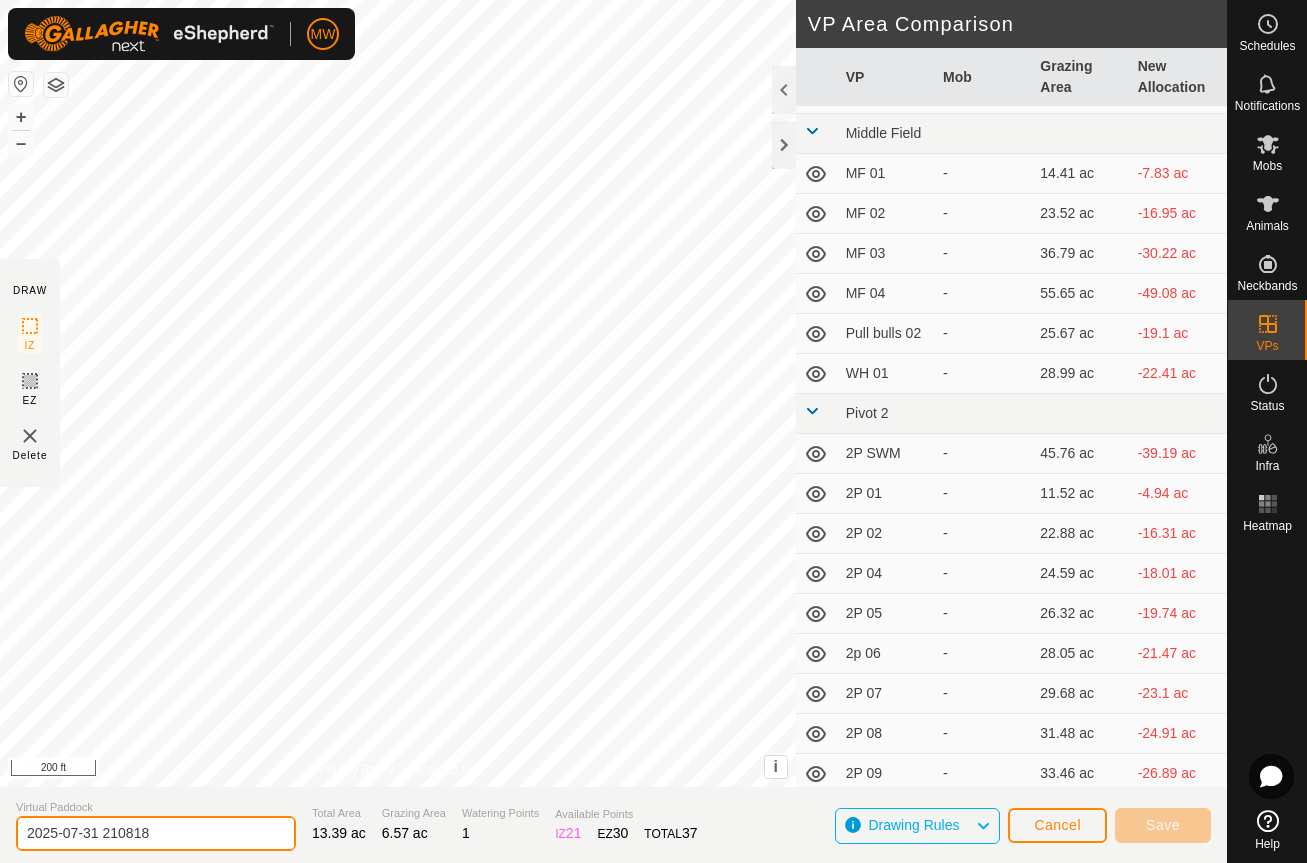 drag, startPoint x: 210, startPoint y: 833, endPoint x: -20, endPoint y: 855, distance: 231.04977 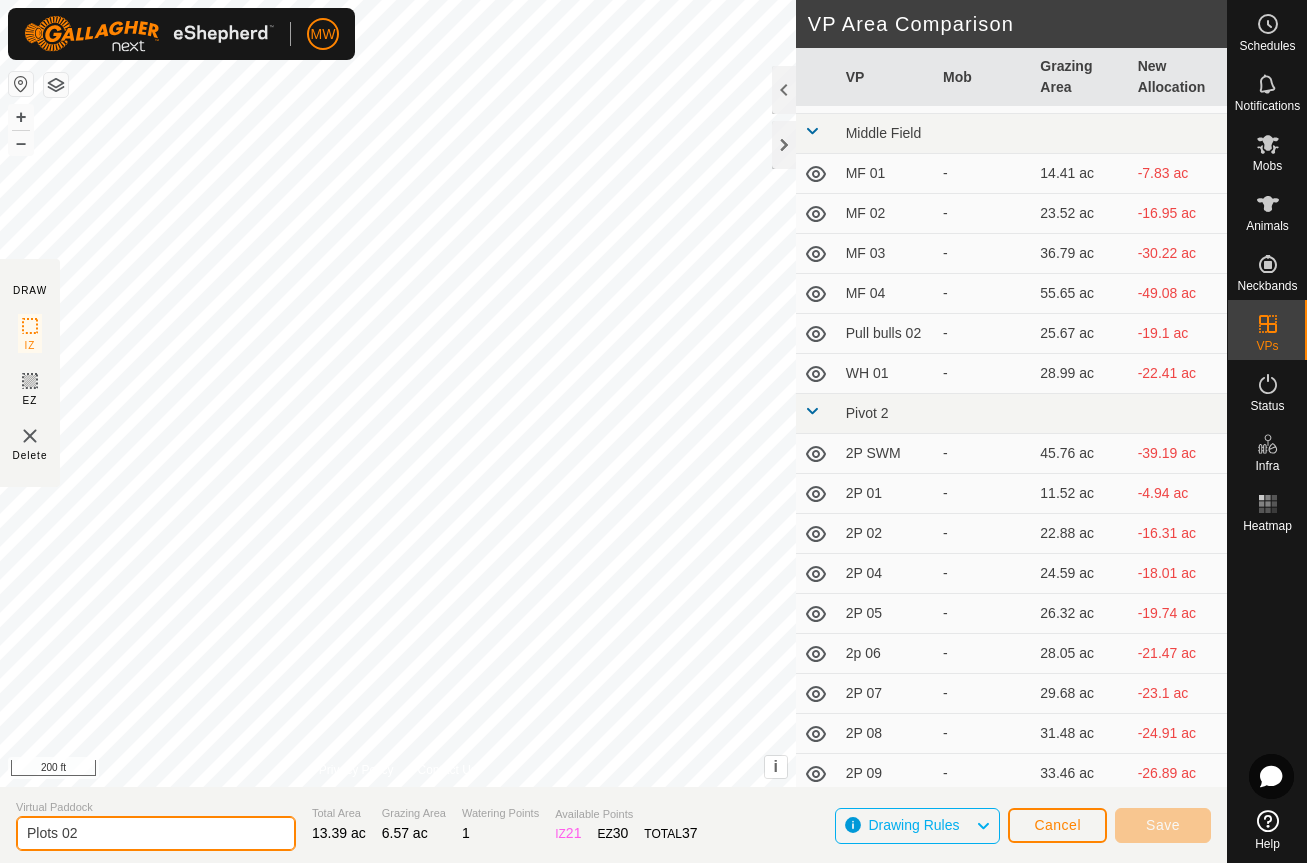 click on "Plots 02" 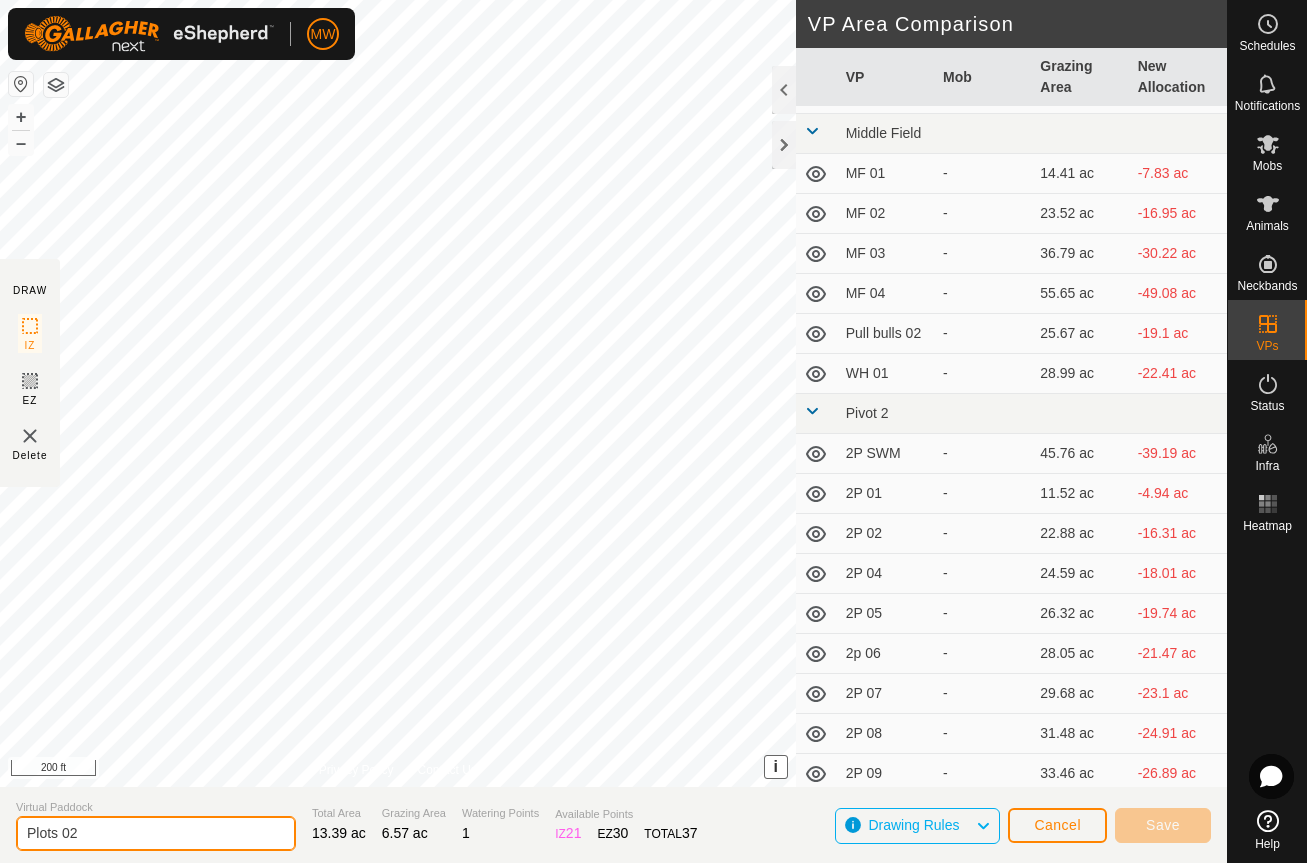type on "Plots 02" 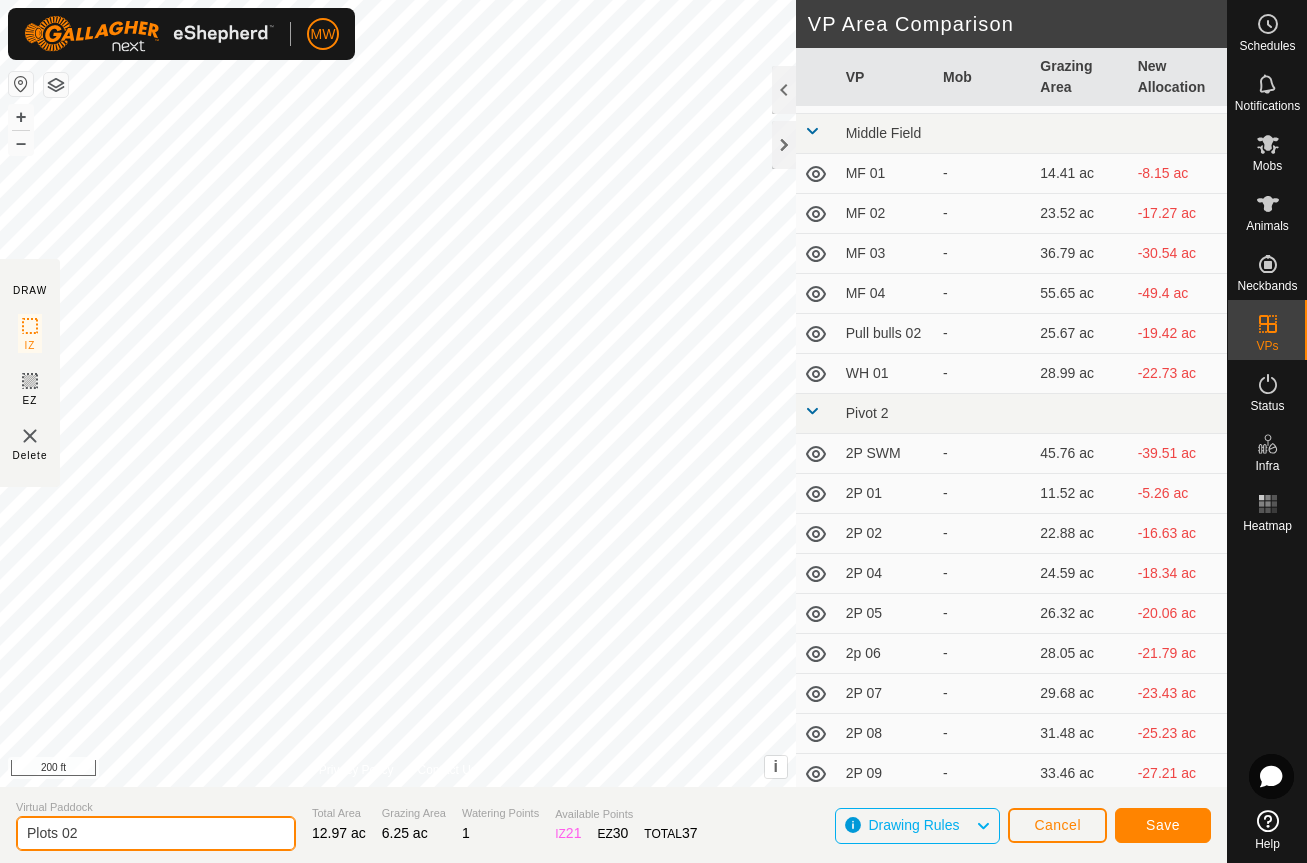 click on "Plots 02" 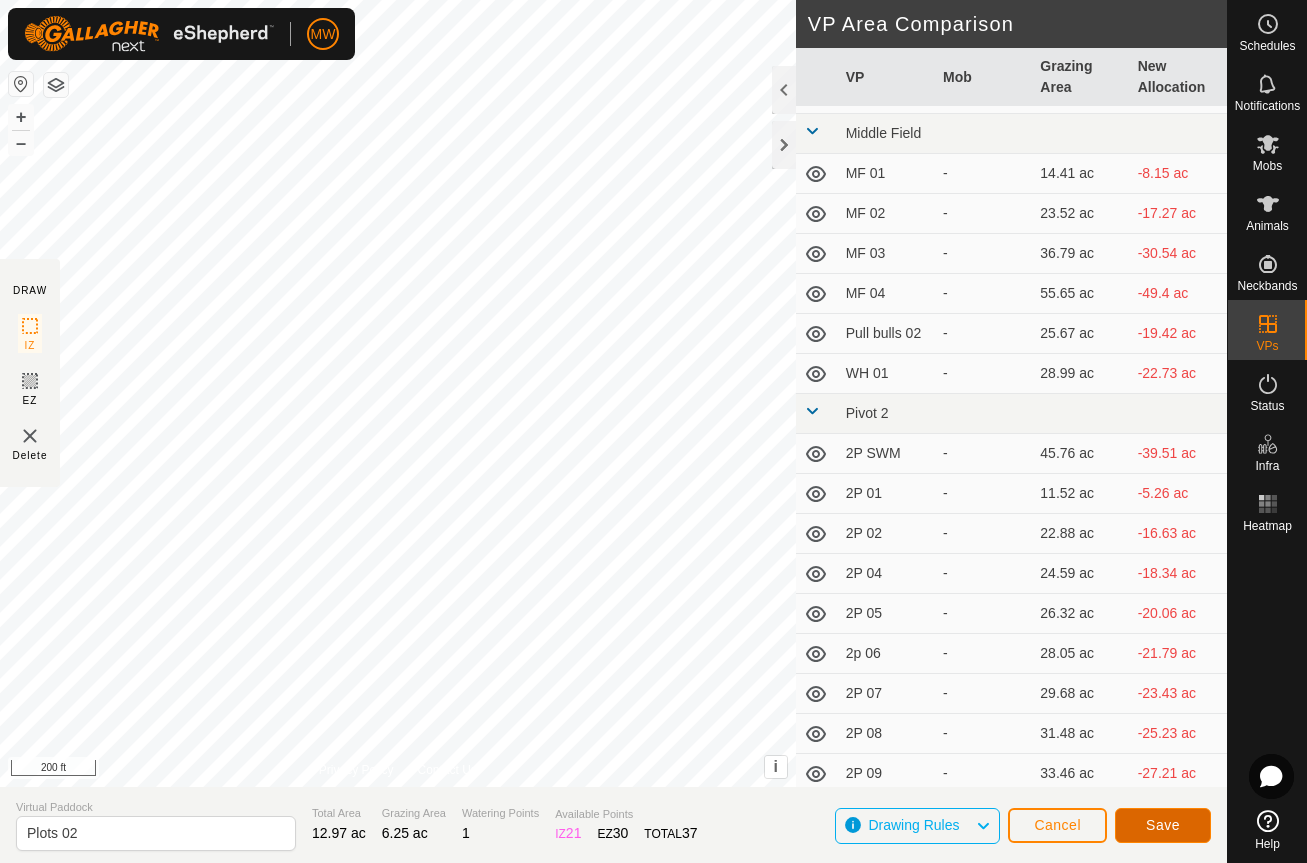 click on "Save" 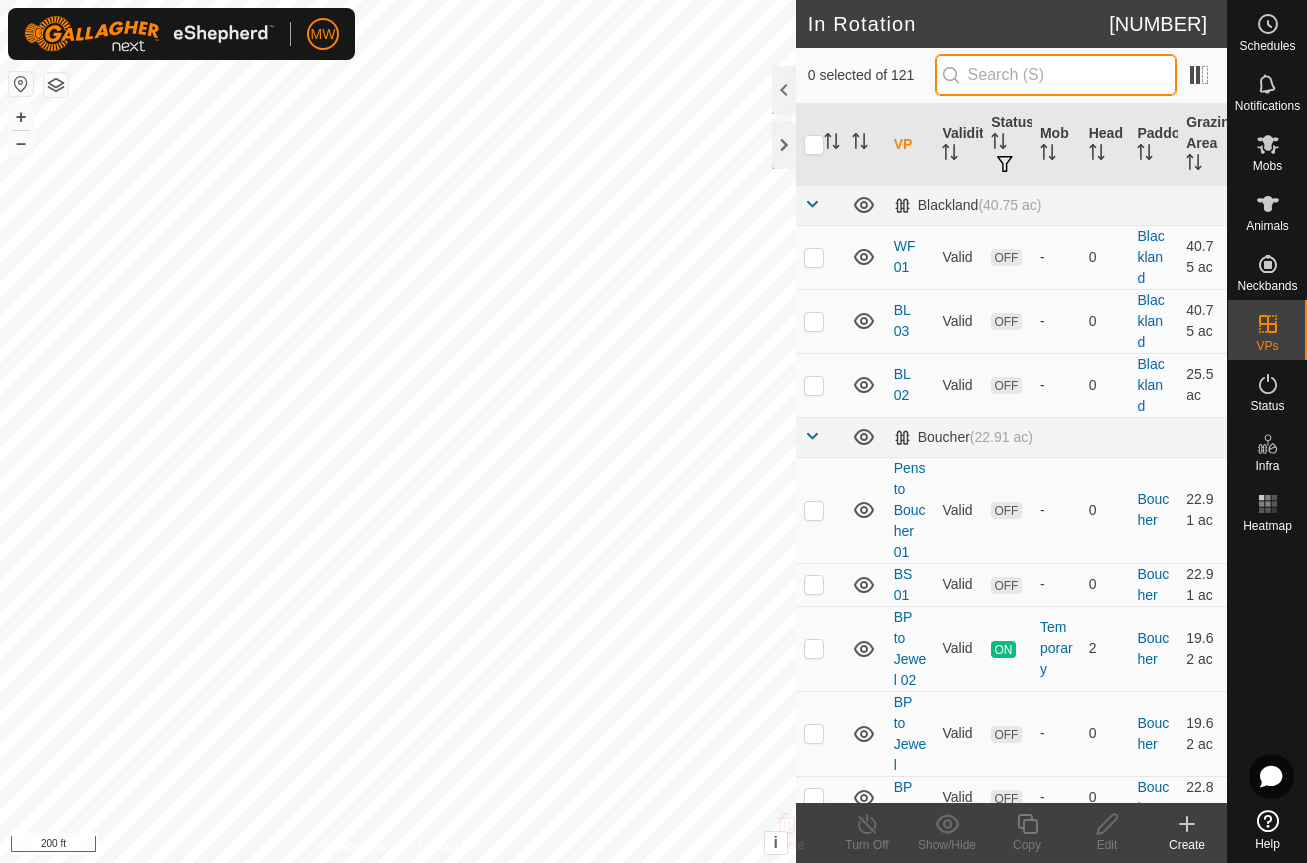 click at bounding box center (1056, 75) 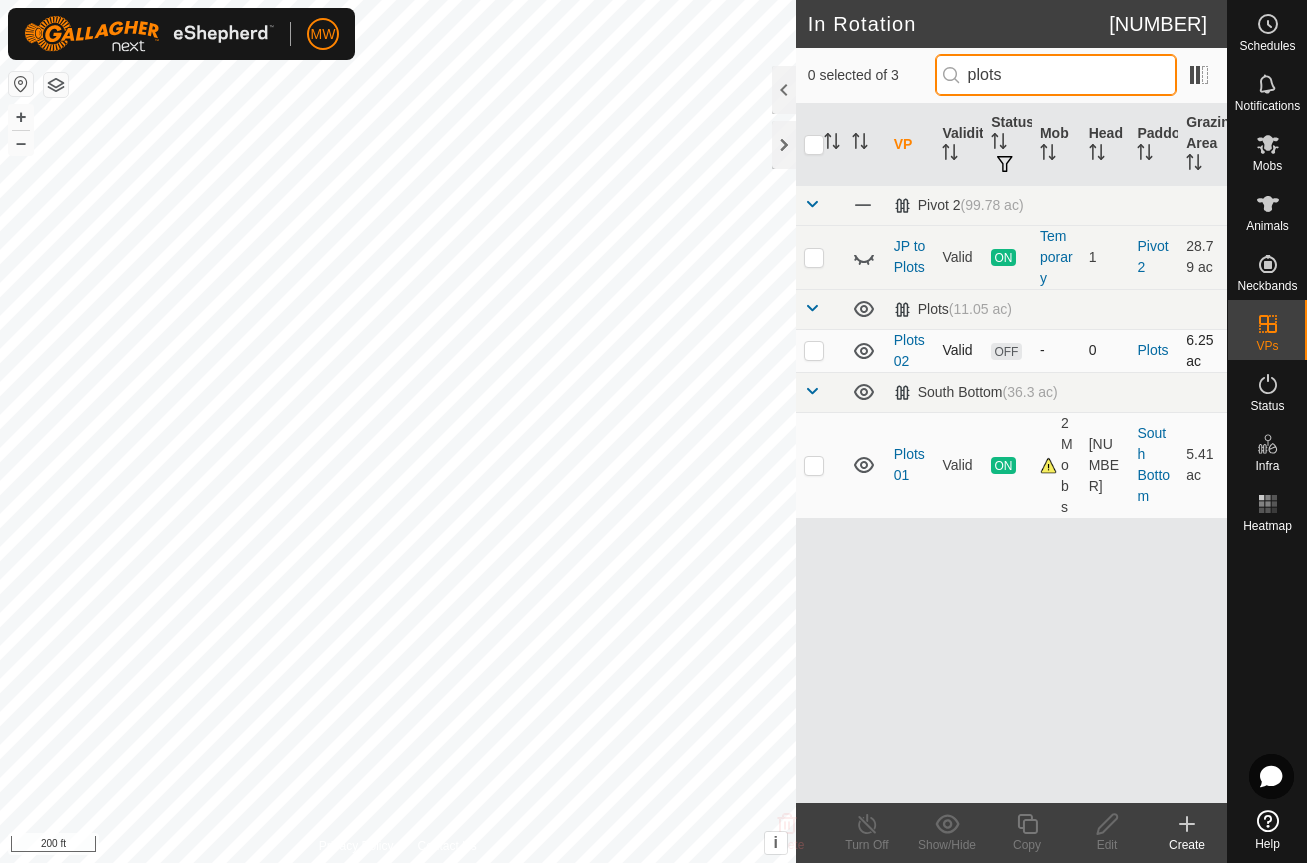 type on "plots" 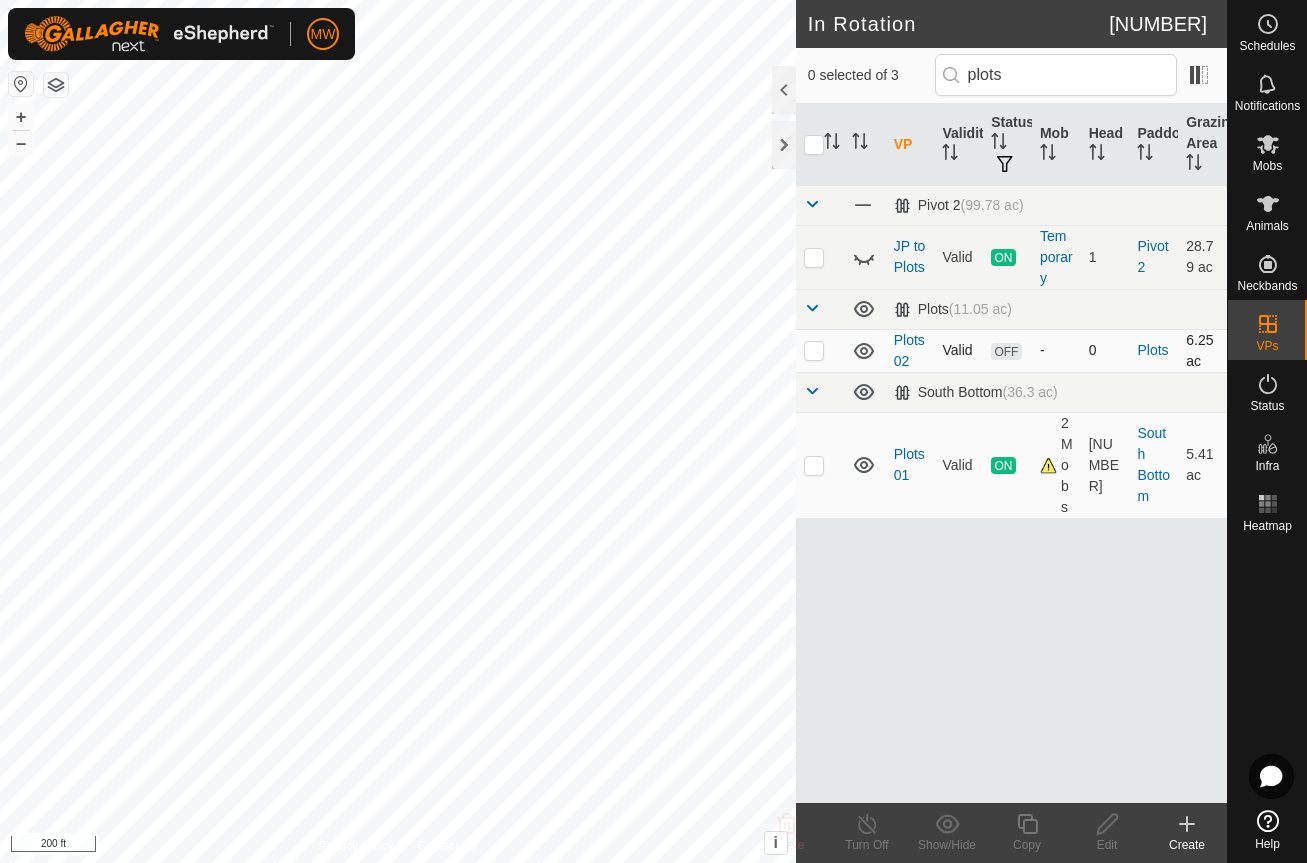 checkbox on "true" 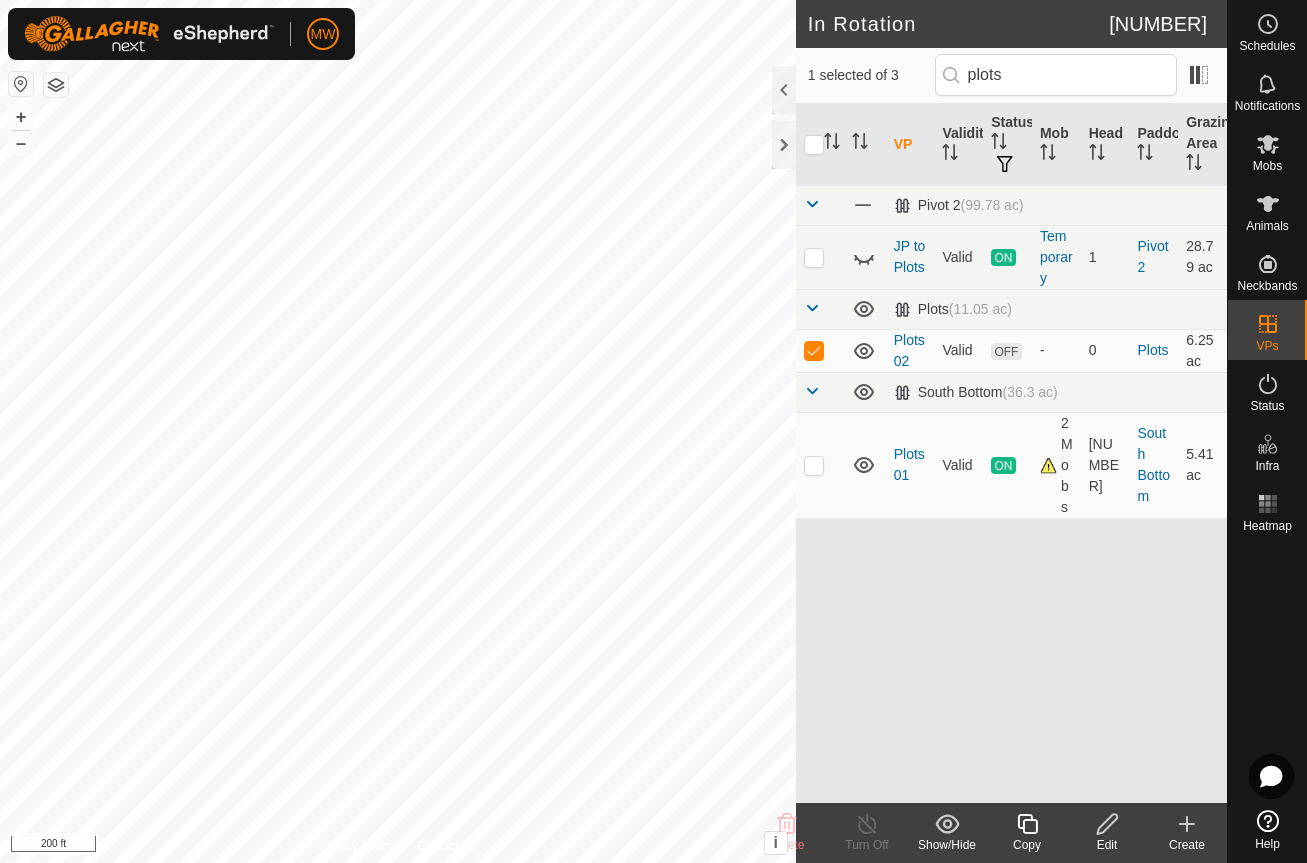 click 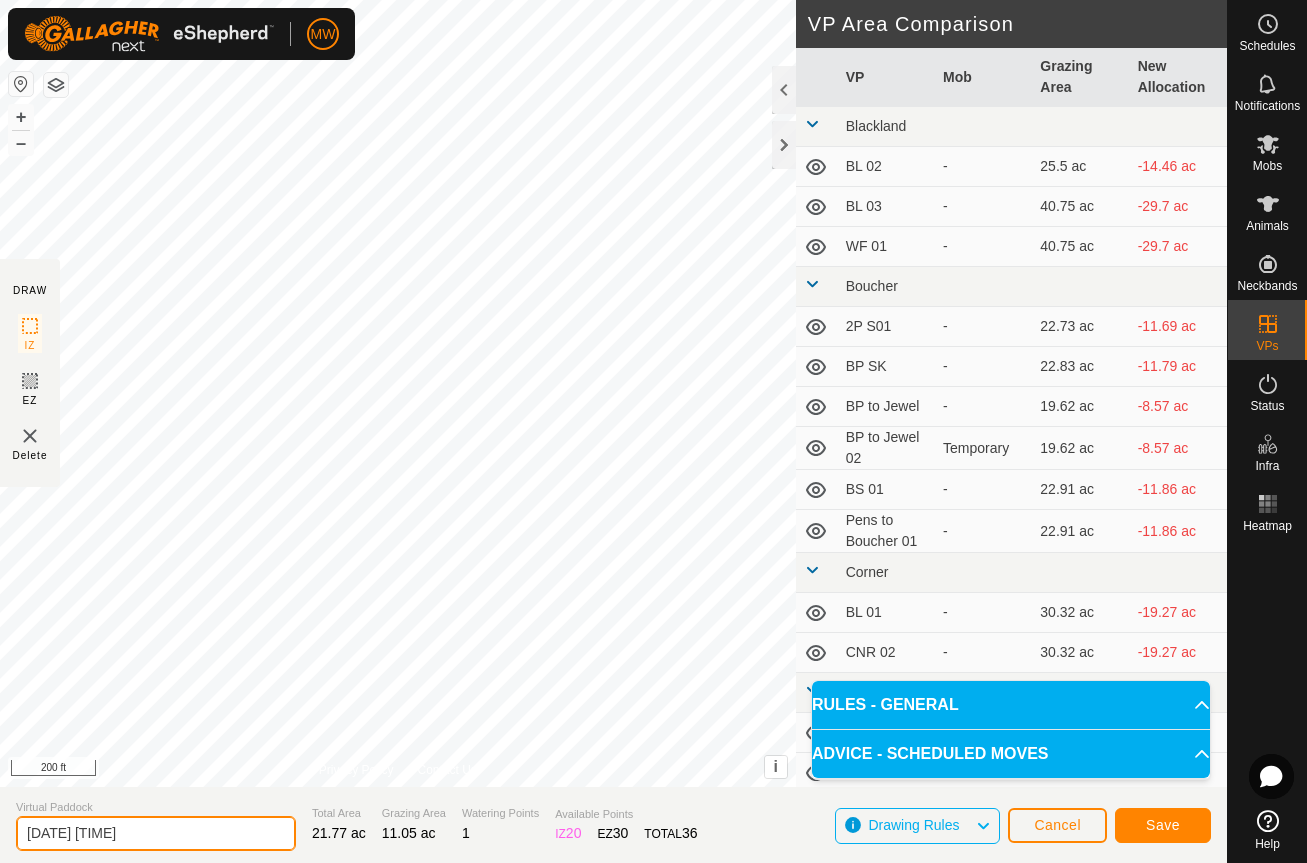 drag, startPoint x: 171, startPoint y: 827, endPoint x: -72, endPoint y: 805, distance: 243.99385 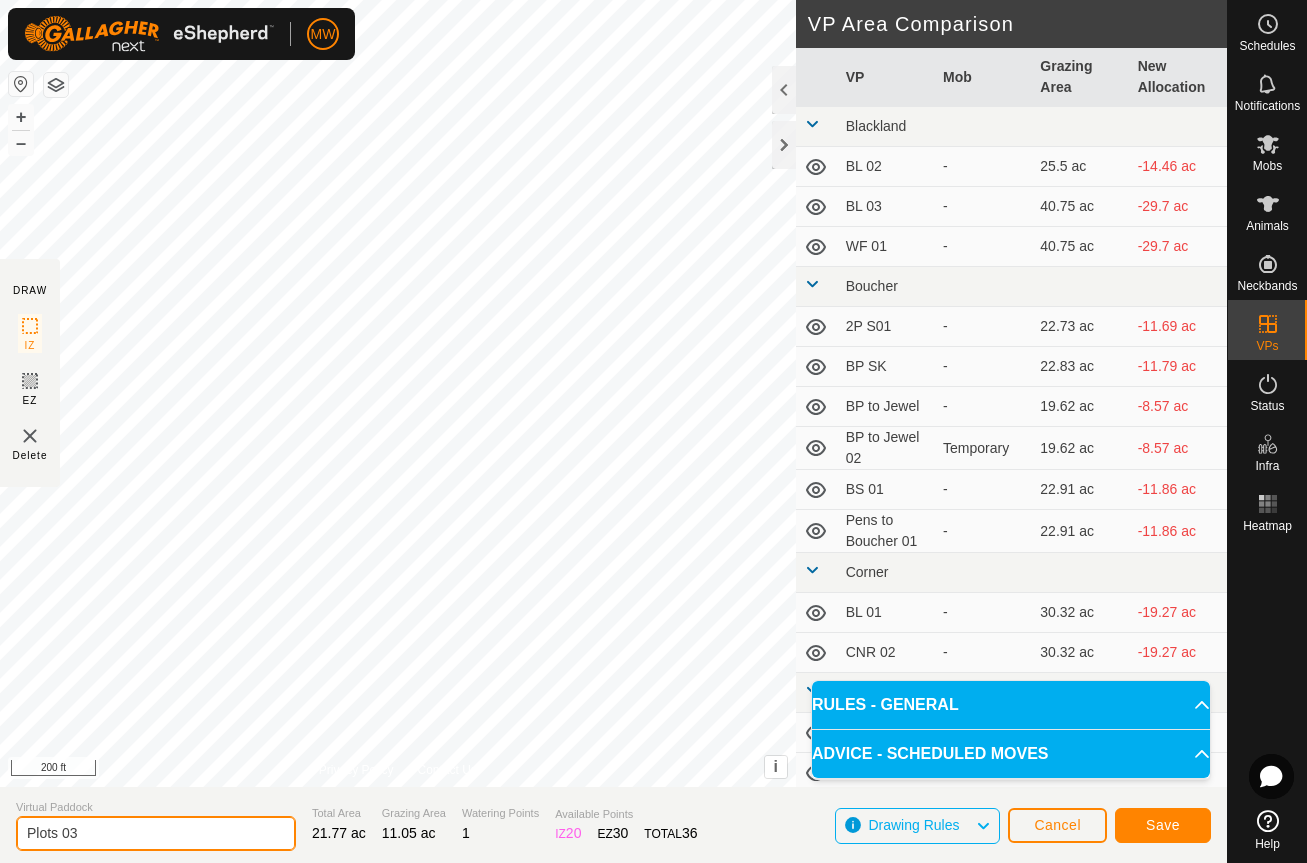 type on "Plots 03" 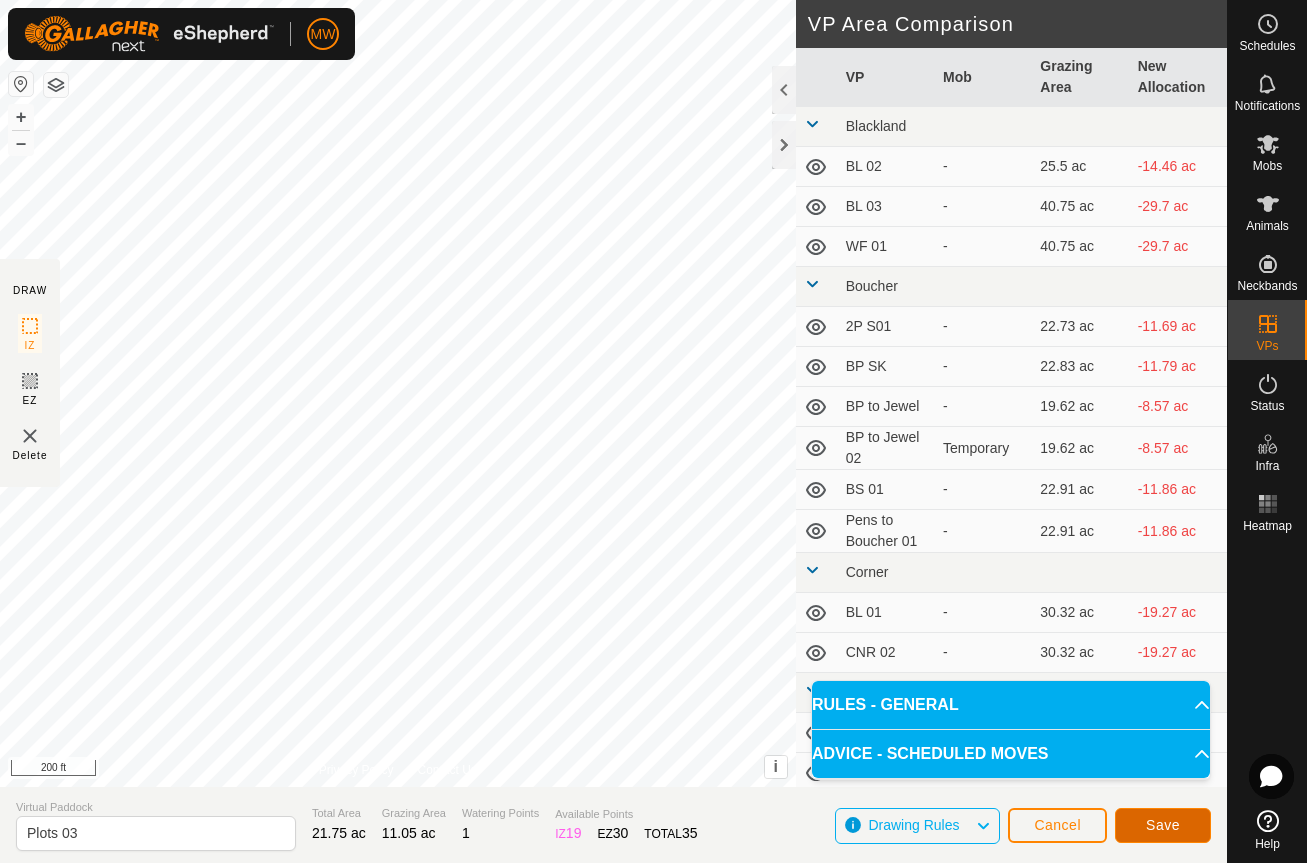 click on "Save" 